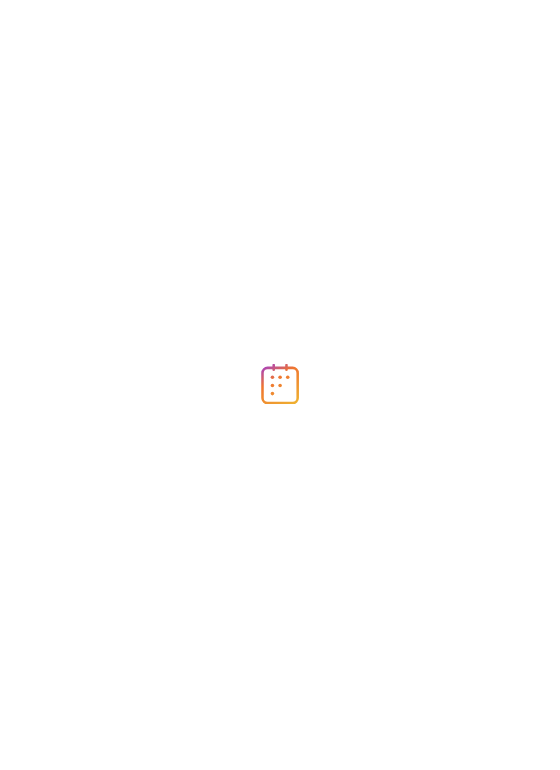 scroll, scrollTop: 0, scrollLeft: 0, axis: both 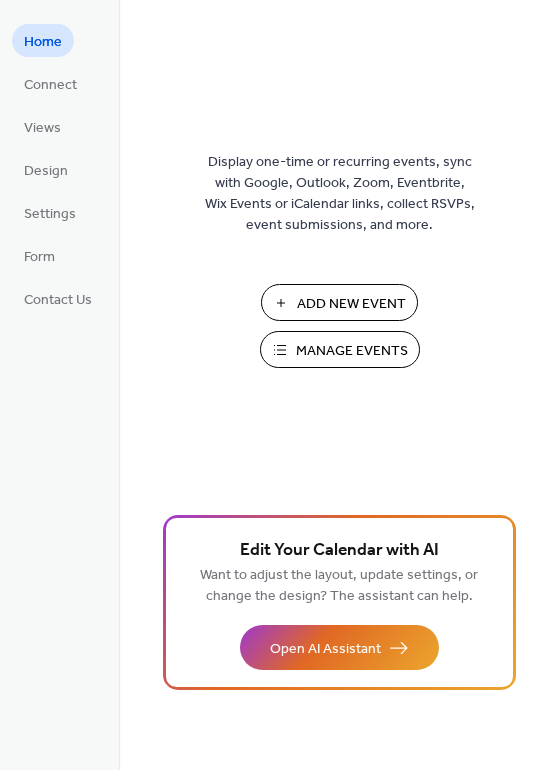 click on "Manage Events" at bounding box center (352, 351) 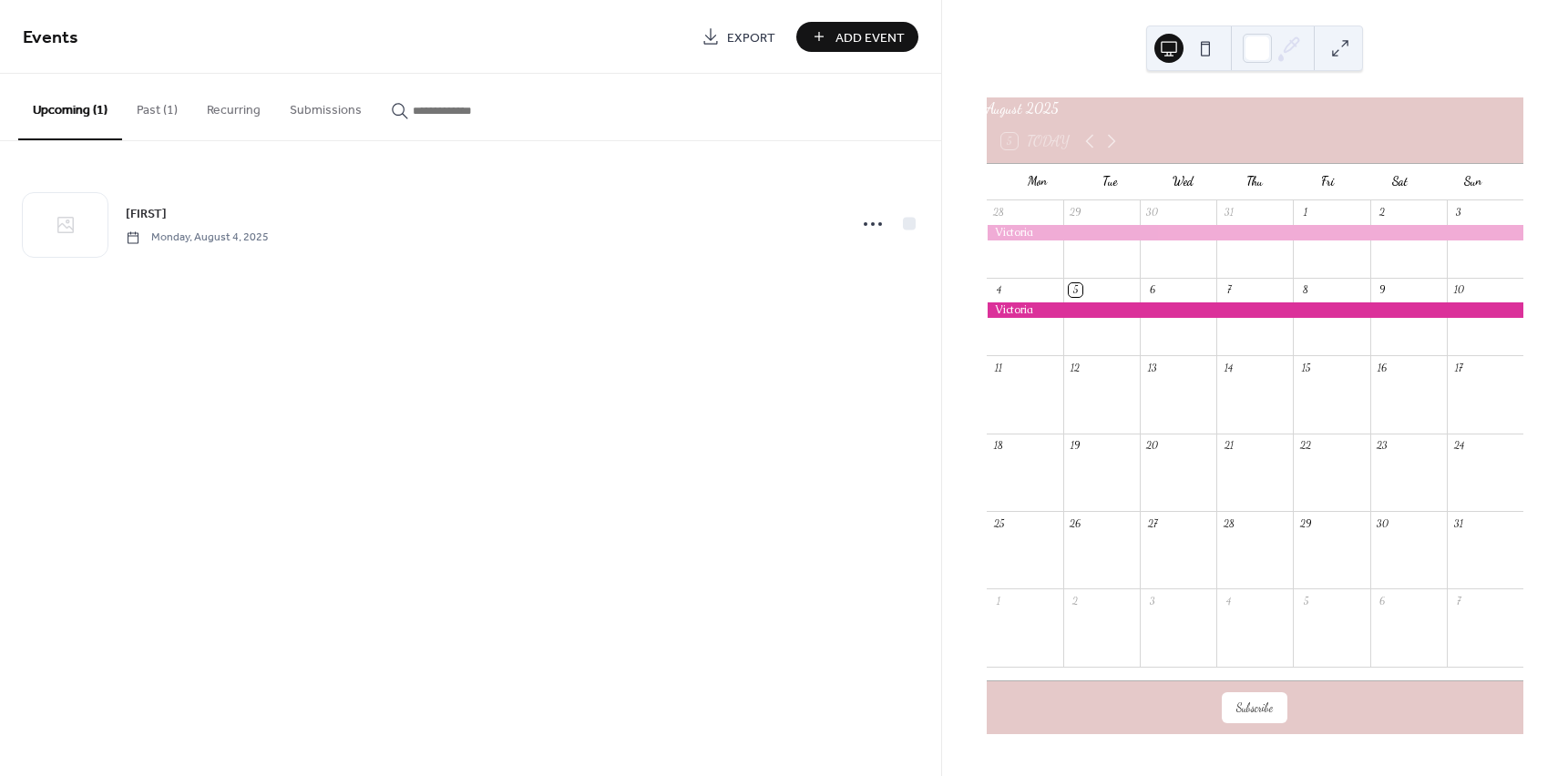 scroll, scrollTop: 0, scrollLeft: 0, axis: both 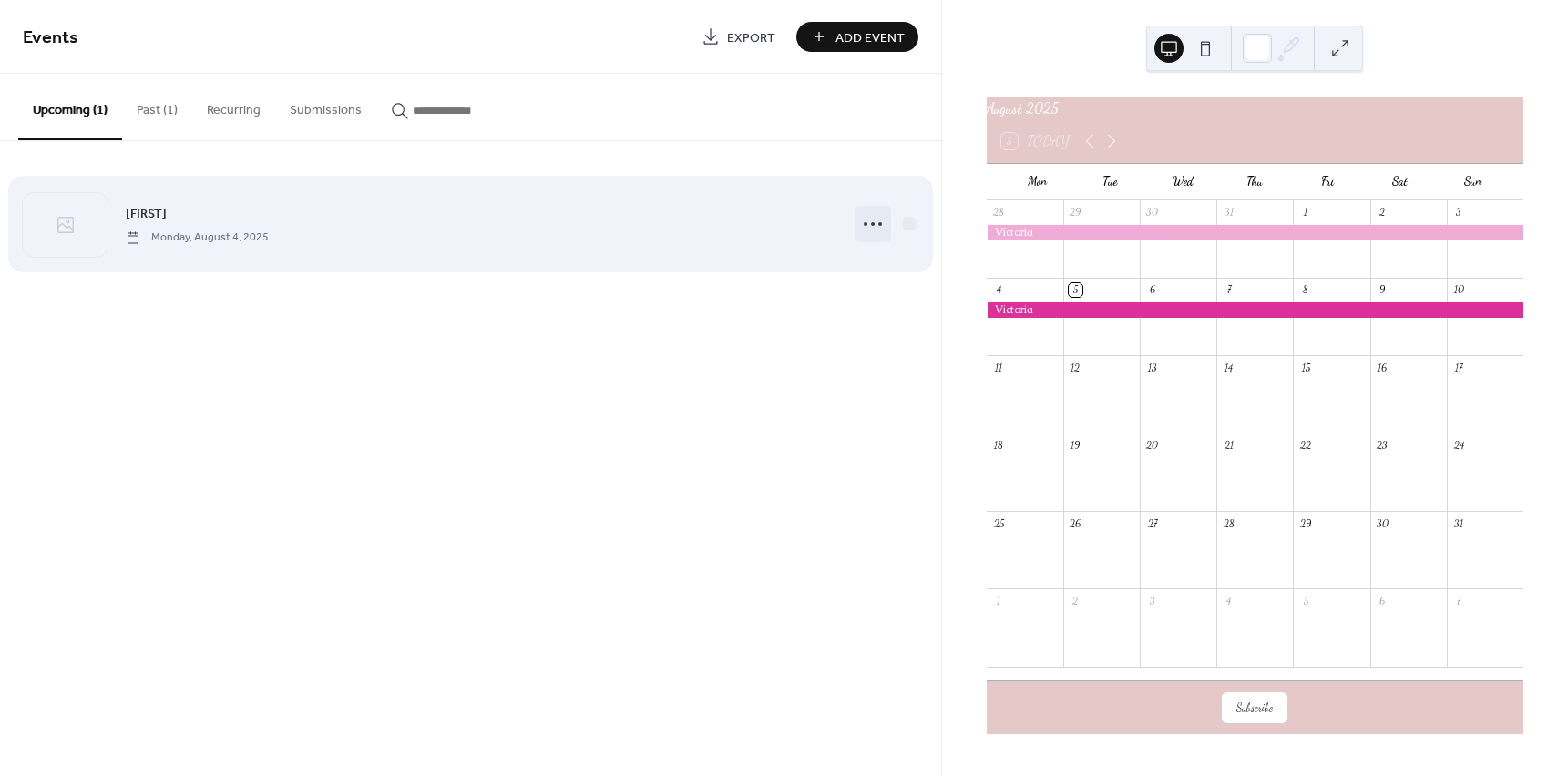 click 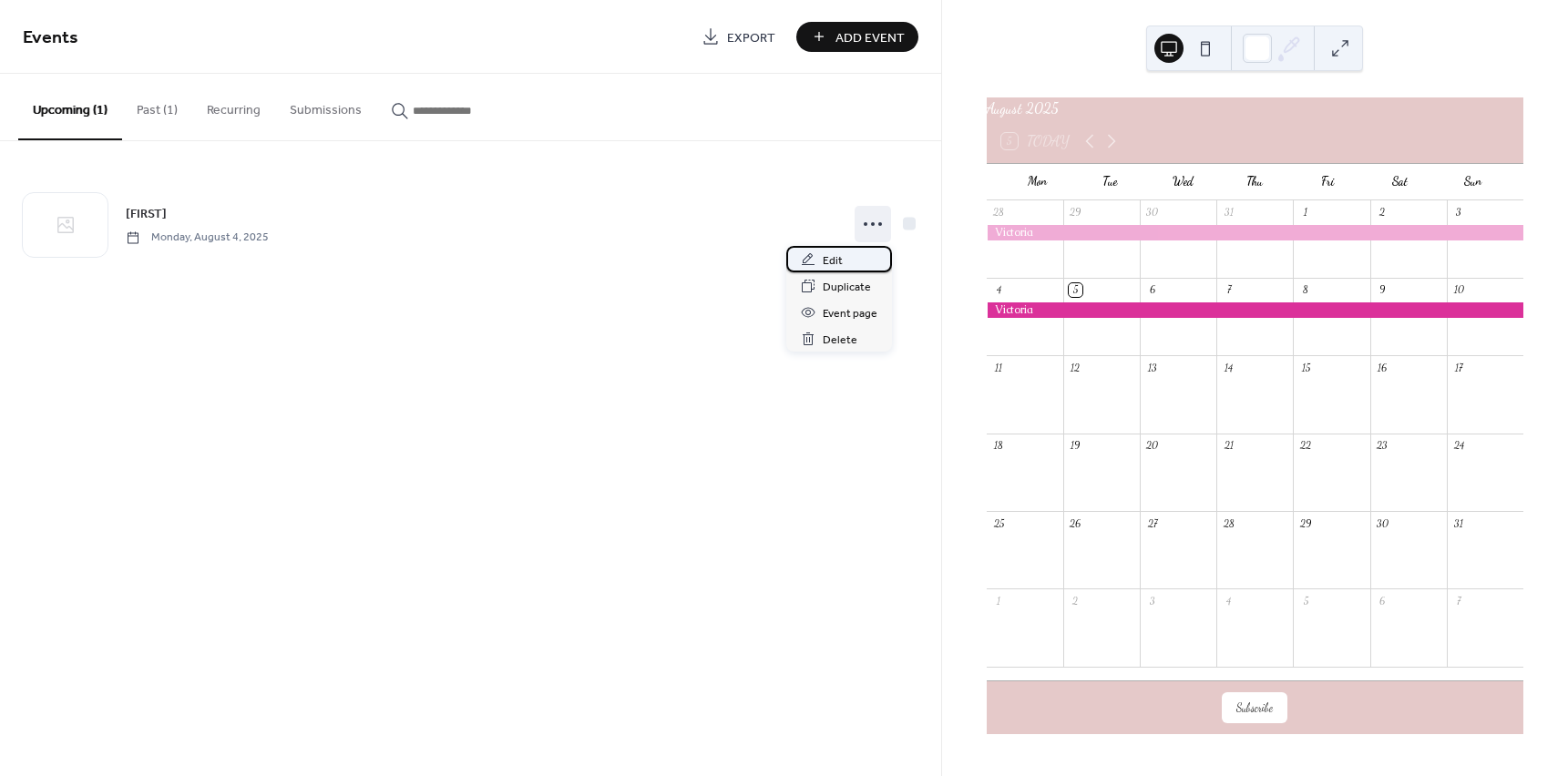 click on "Edit" at bounding box center (833, 260) 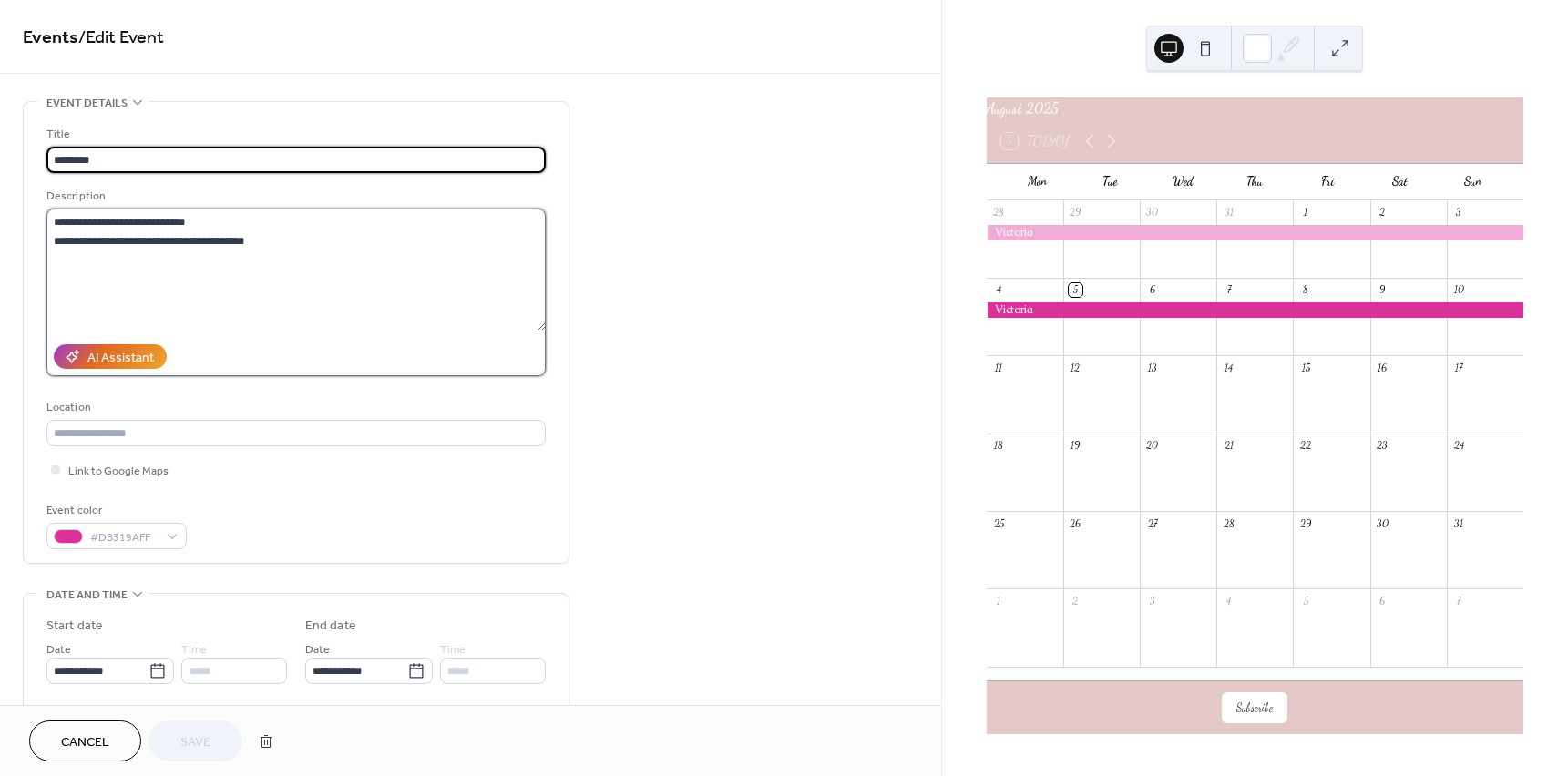 click on "**********" at bounding box center [296, 270] 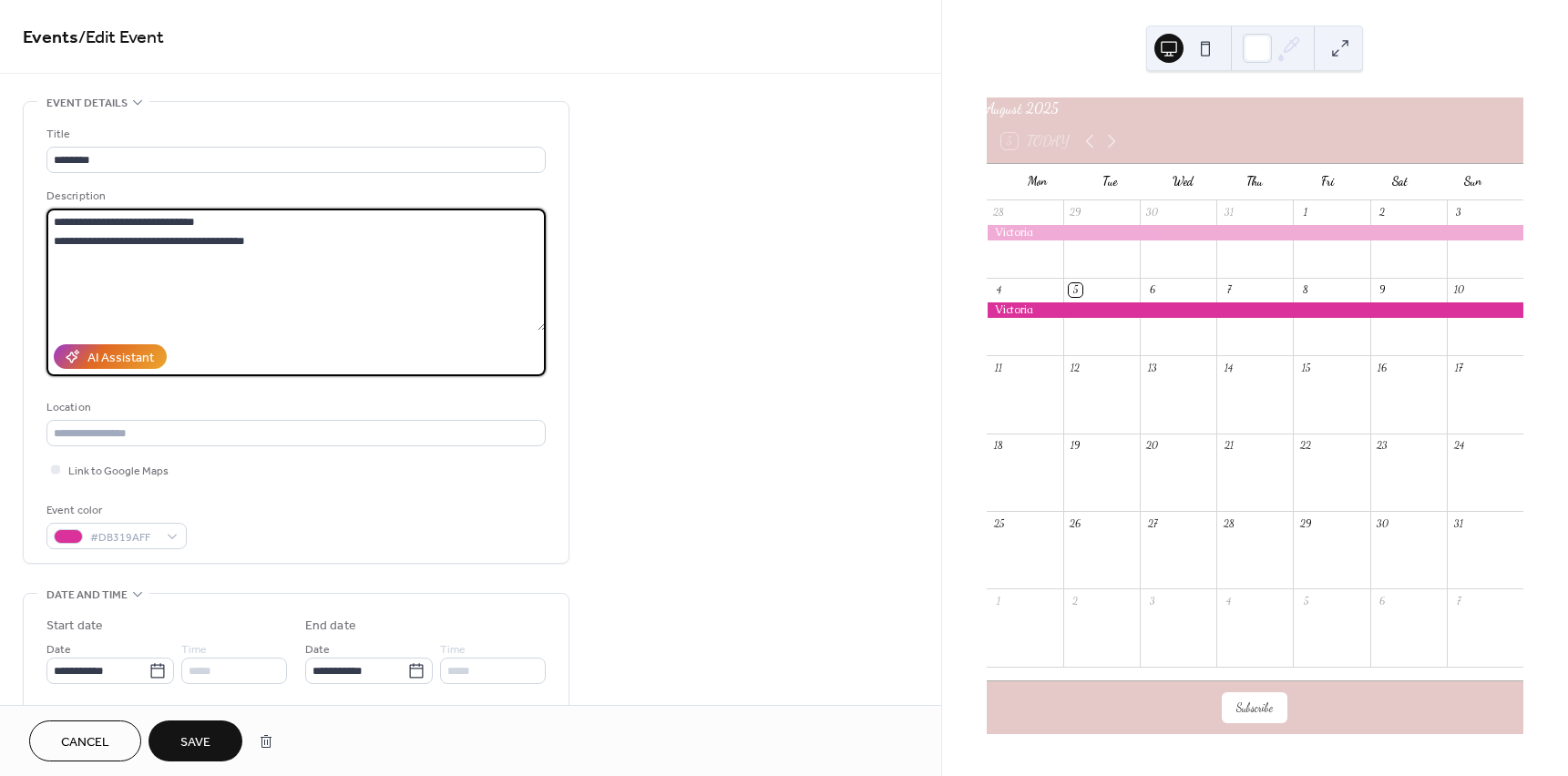 drag, startPoint x: 107, startPoint y: 240, endPoint x: 7, endPoint y: 242, distance: 100.02 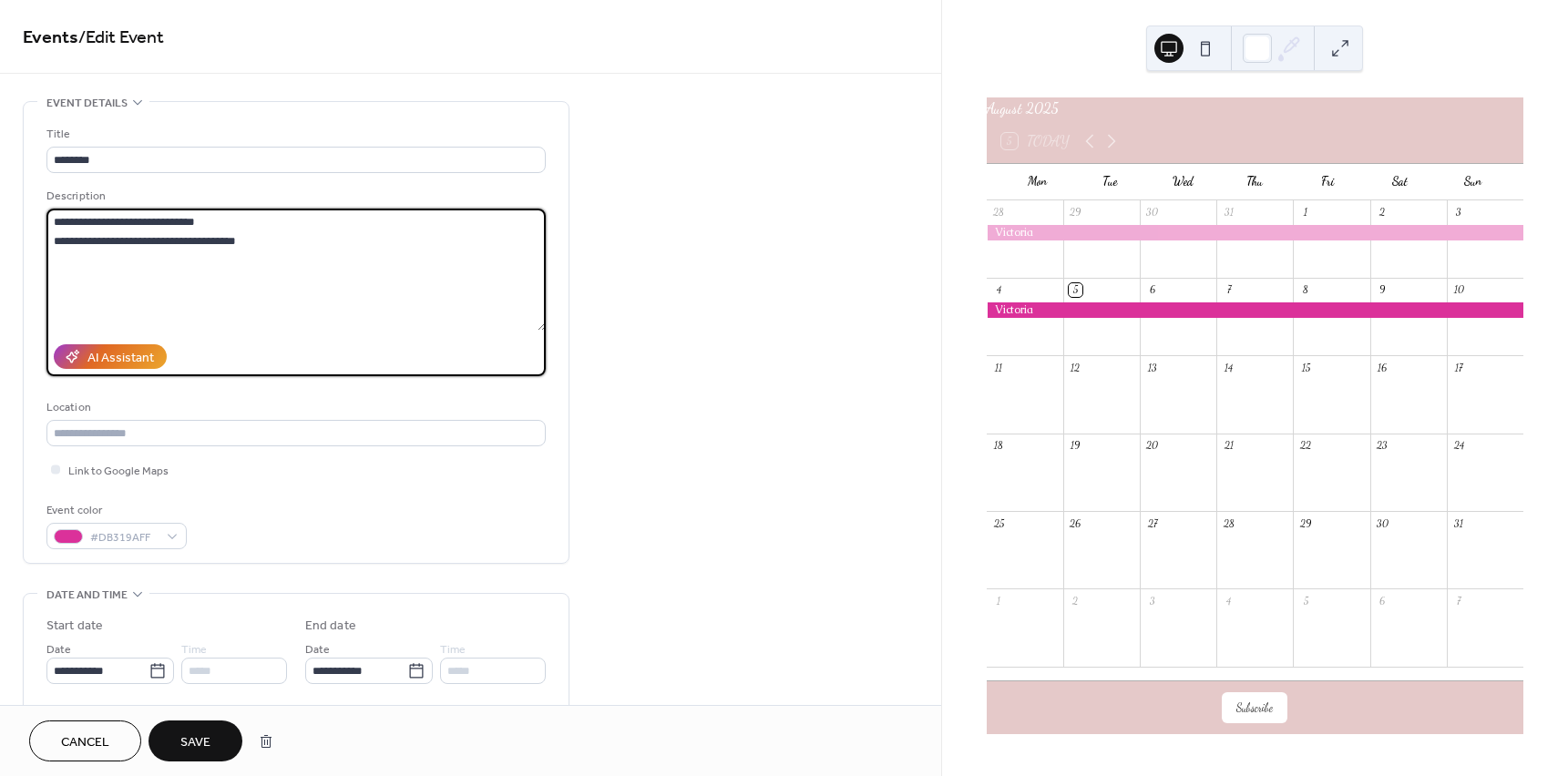 click on "**********" at bounding box center [296, 270] 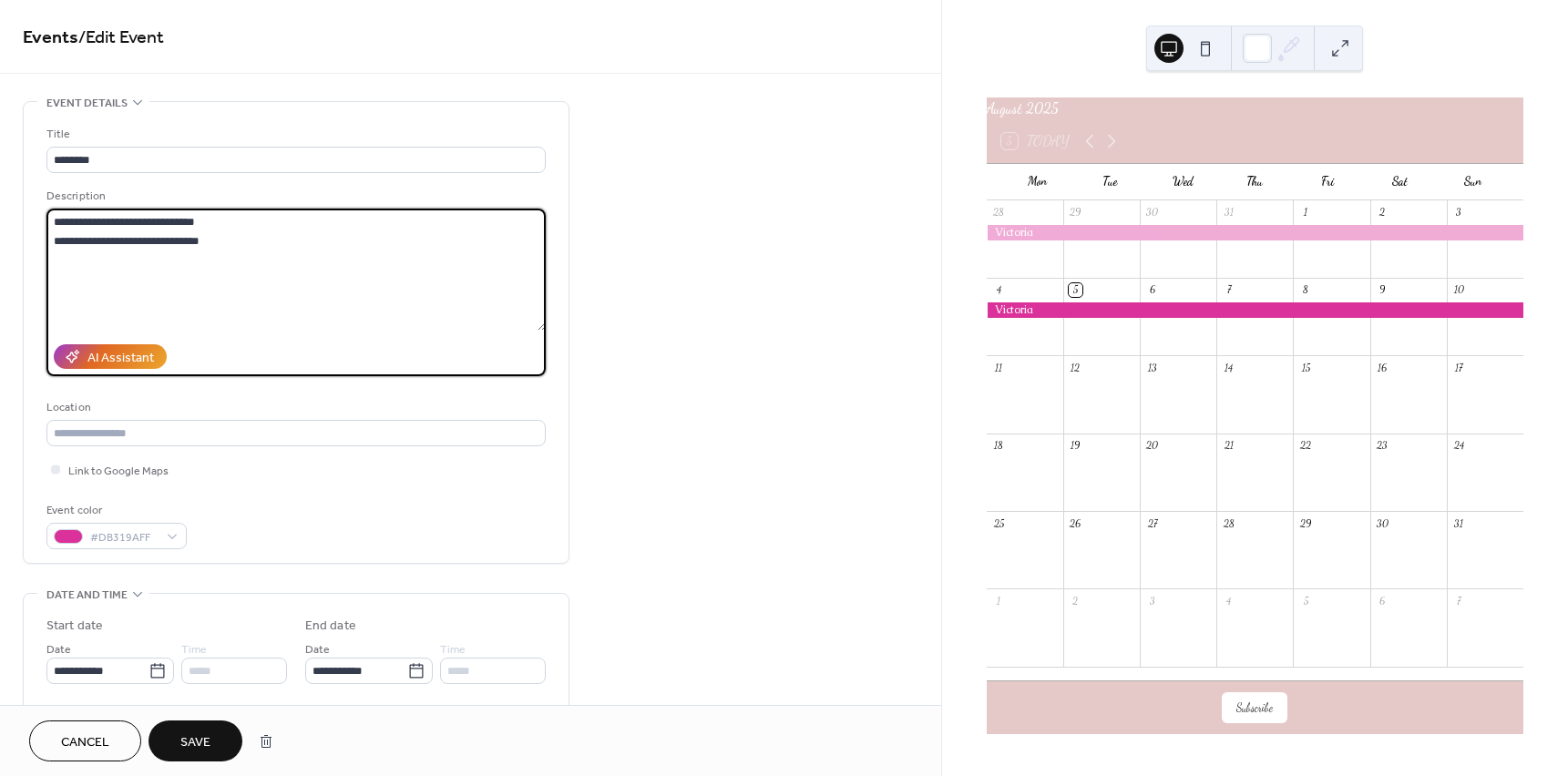 type on "**********" 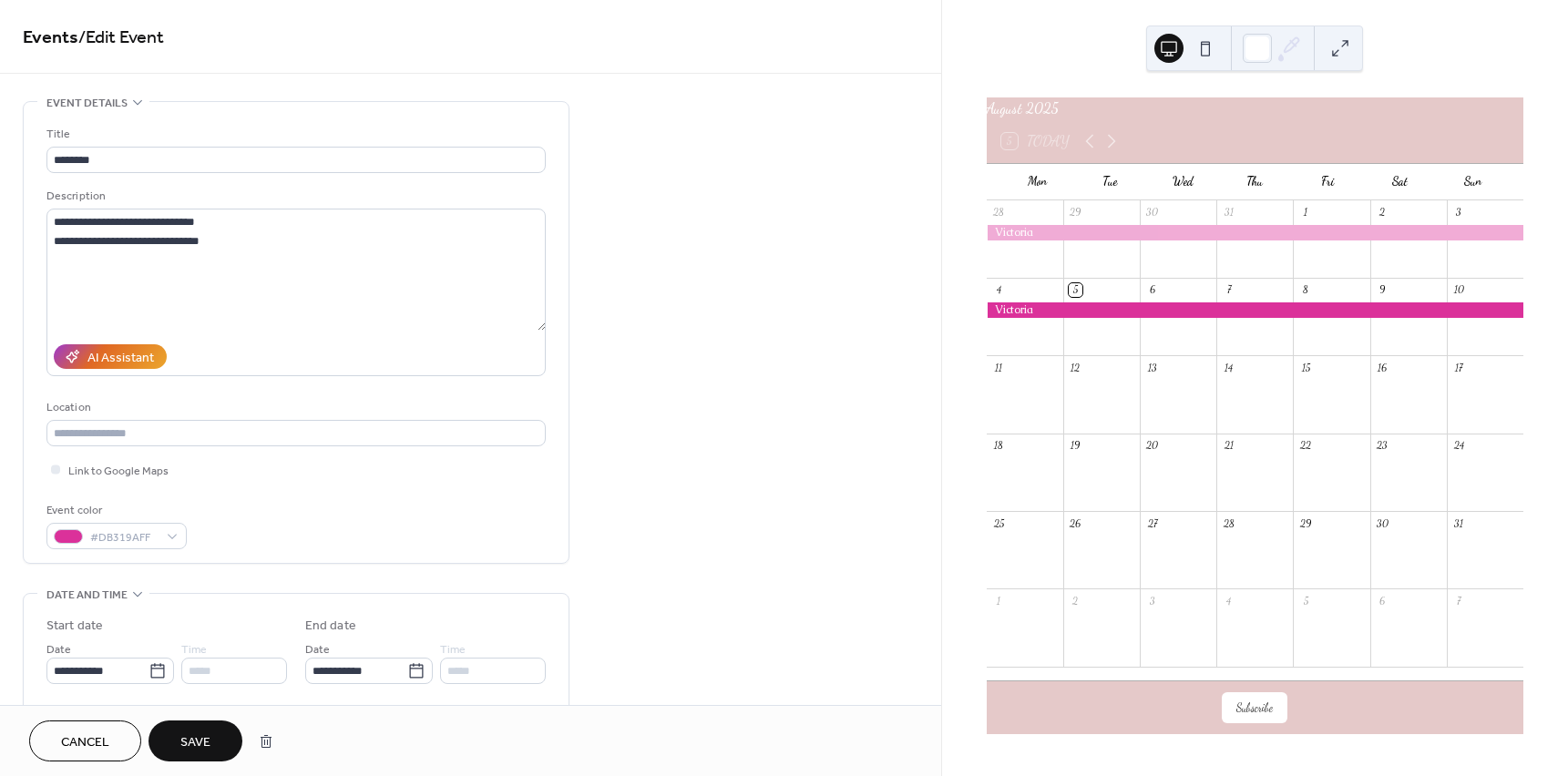 click on "Save" at bounding box center (195, 742) 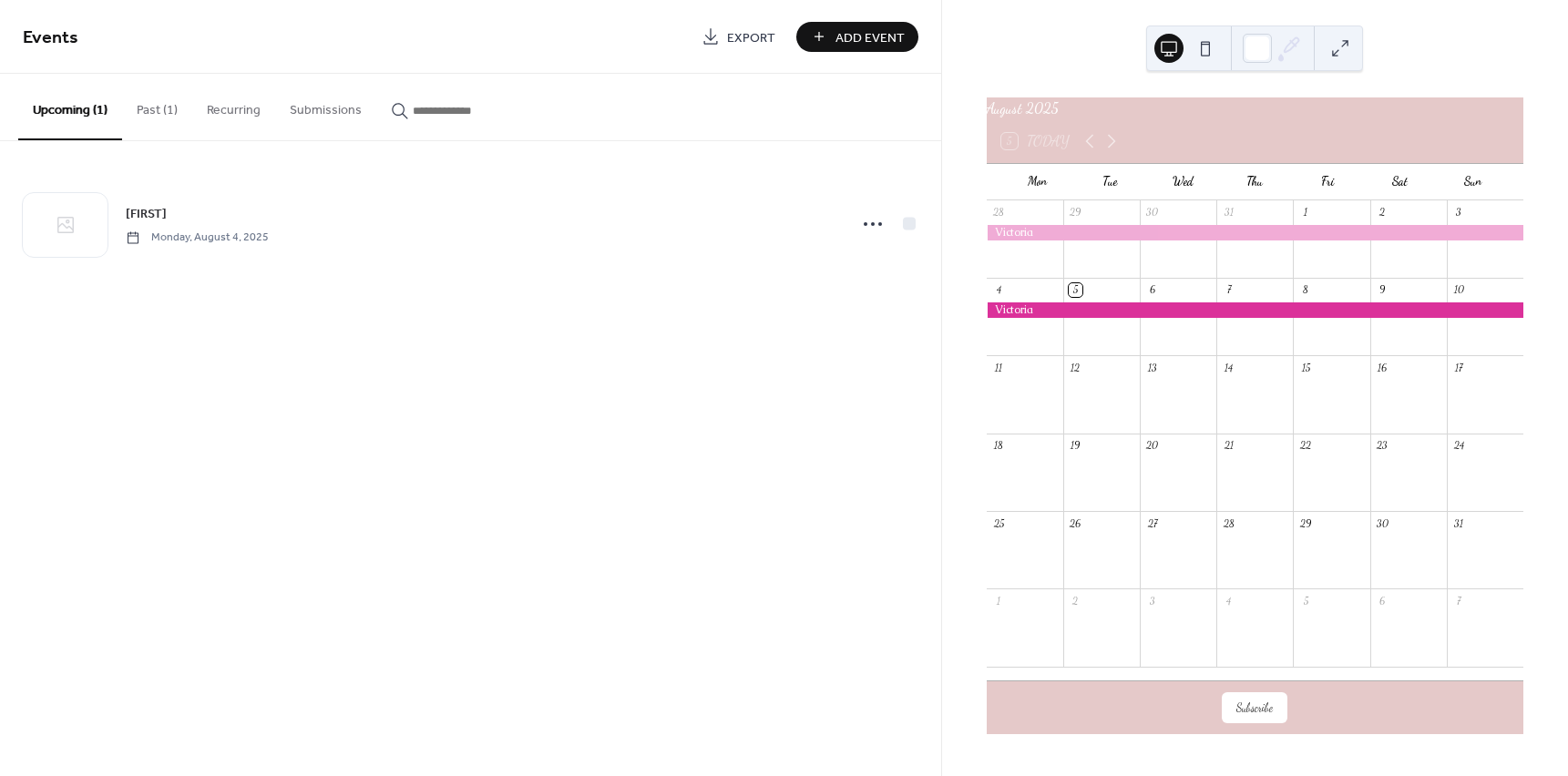 click on "Add Event" at bounding box center (870, 37) 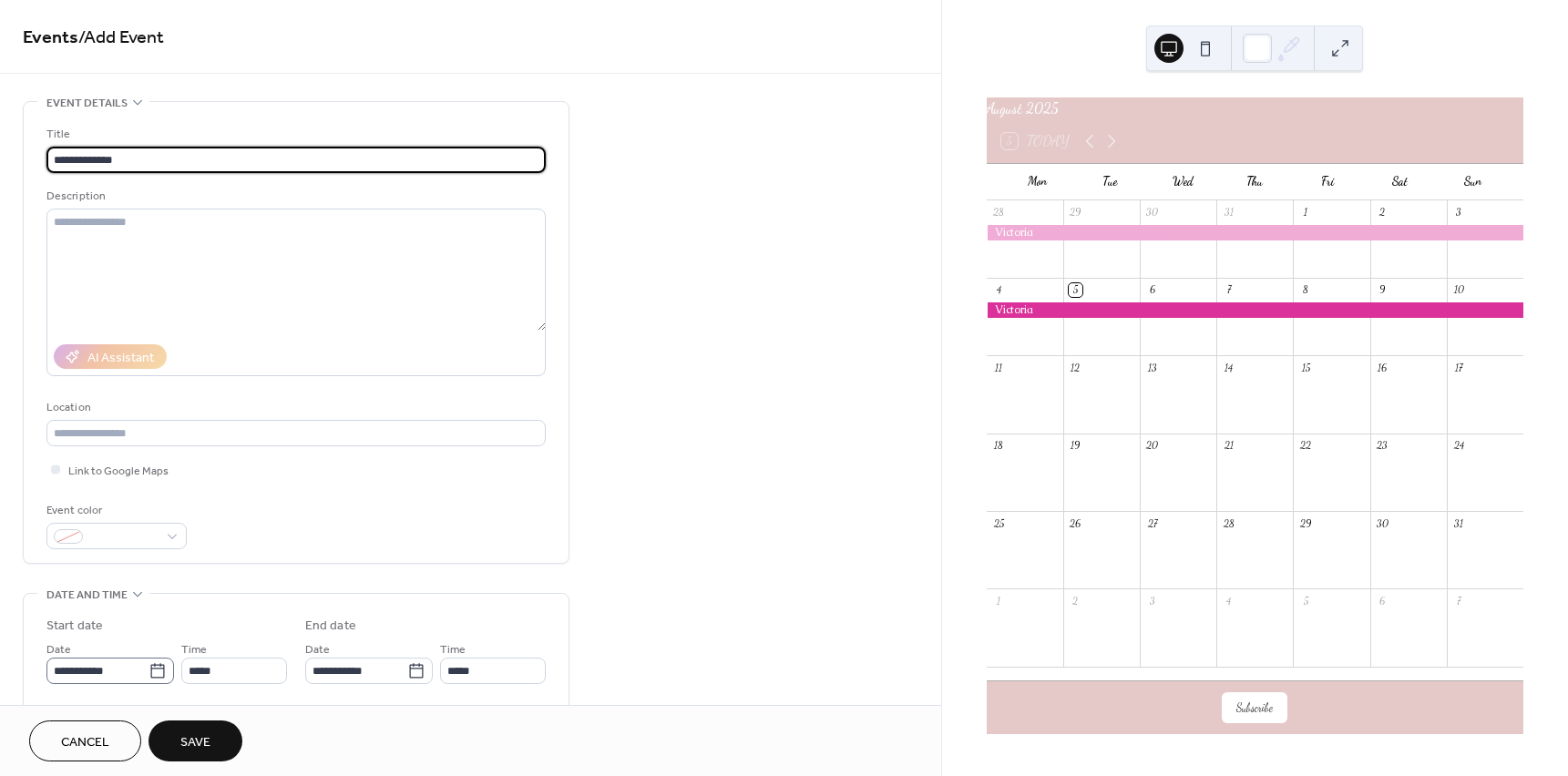 type on "**********" 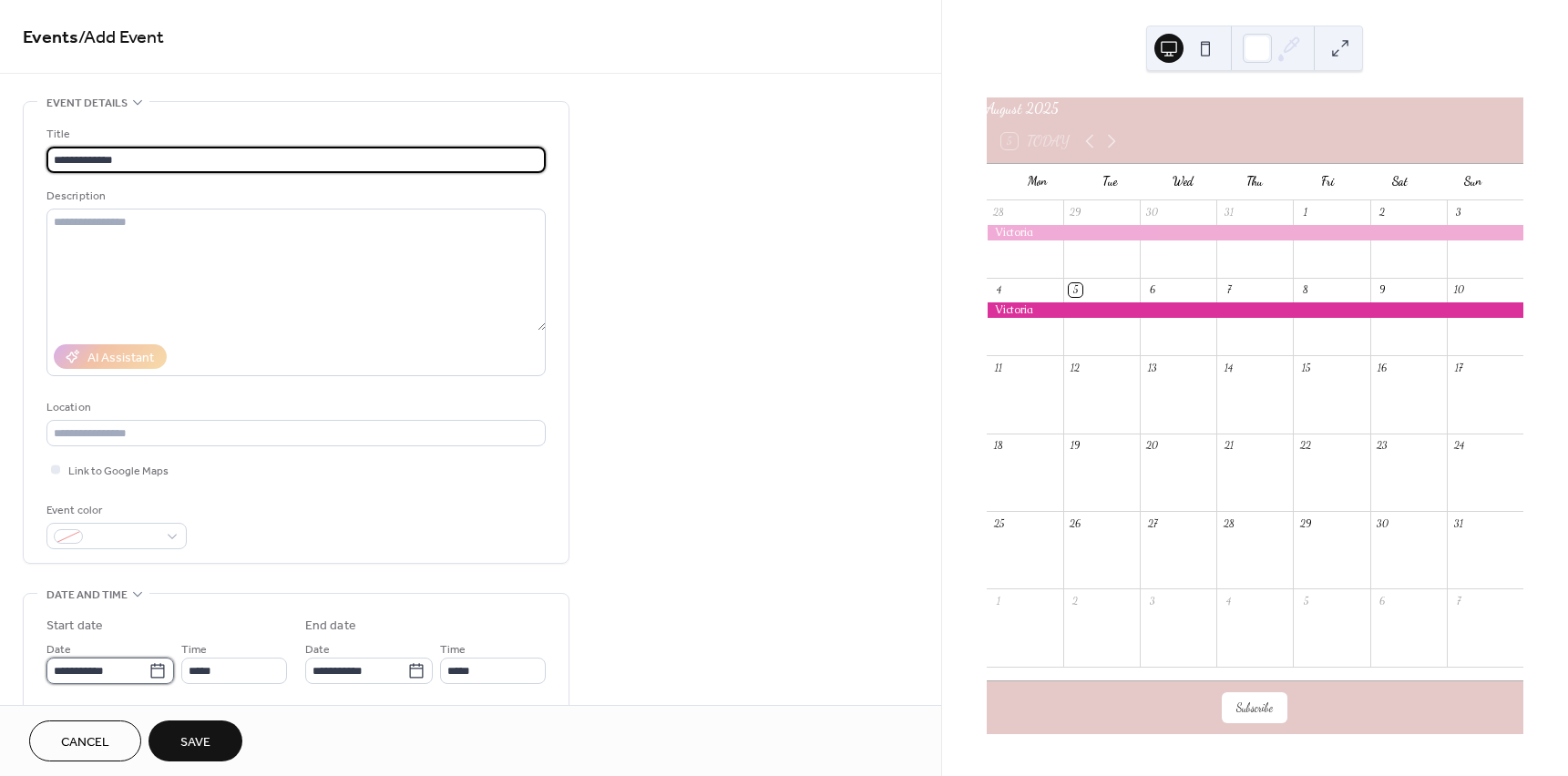 click on "**********" at bounding box center (97, 670) 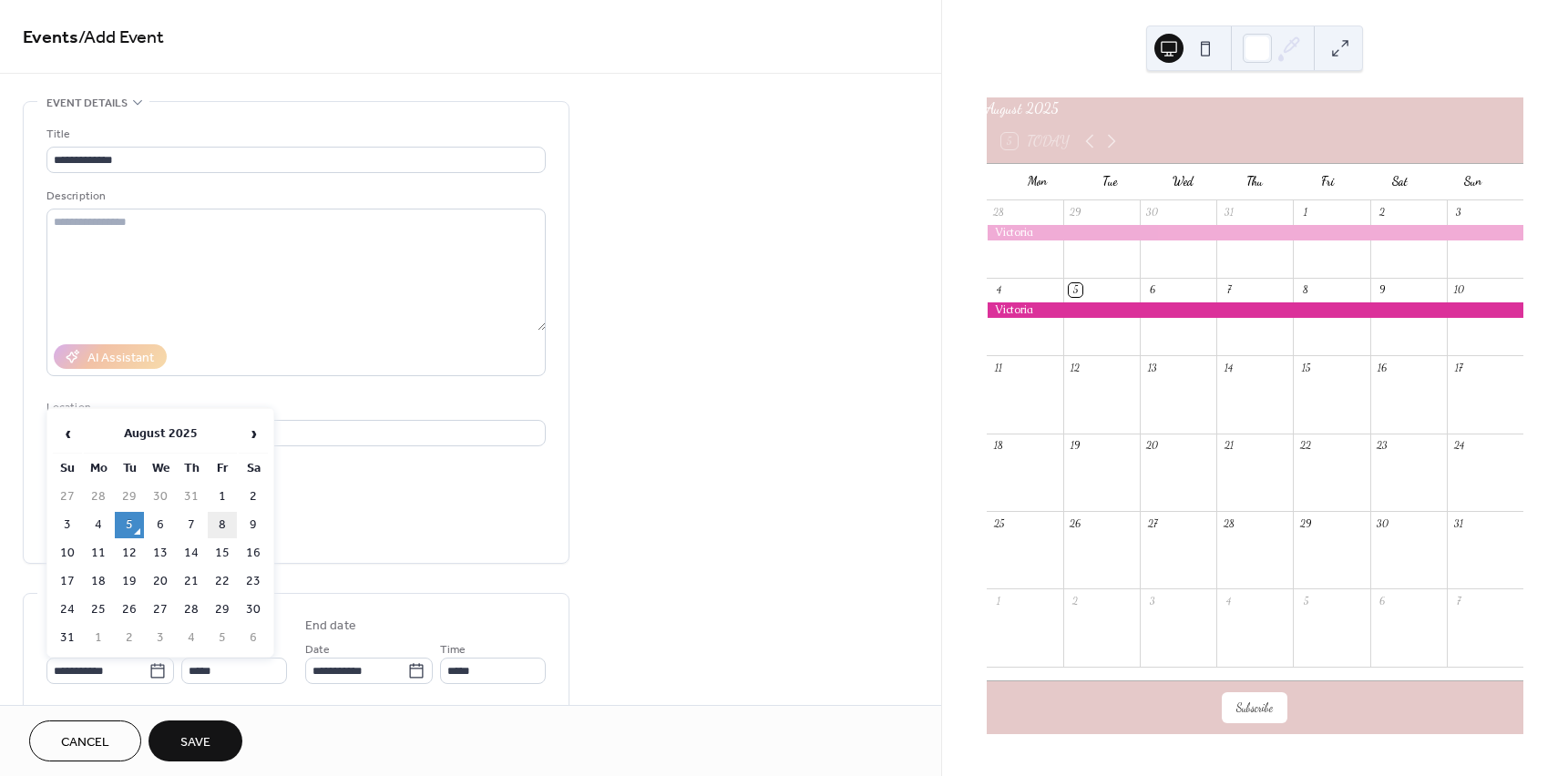 click on "8" at bounding box center (222, 525) 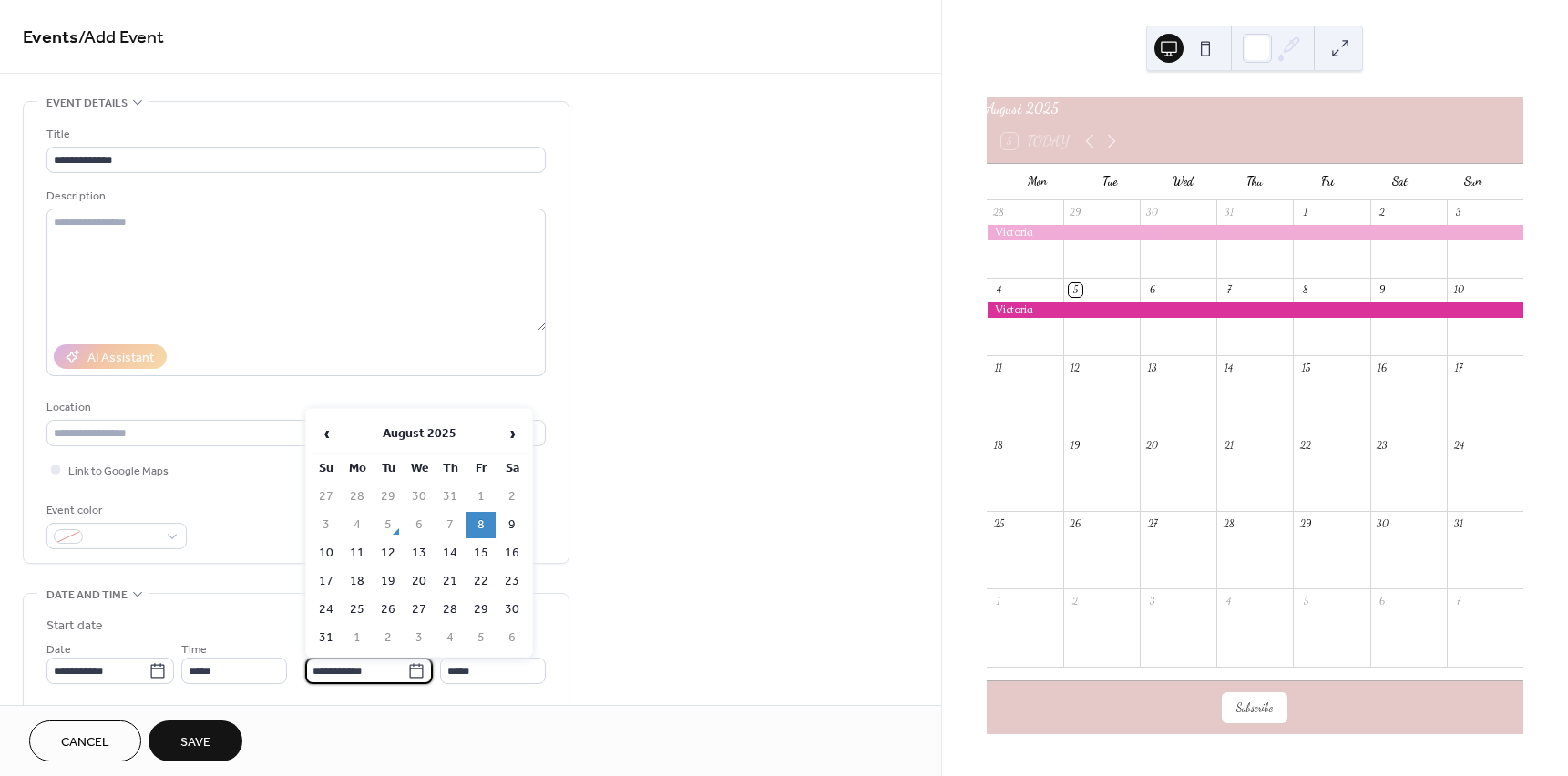 click on "**********" at bounding box center (356, 670) 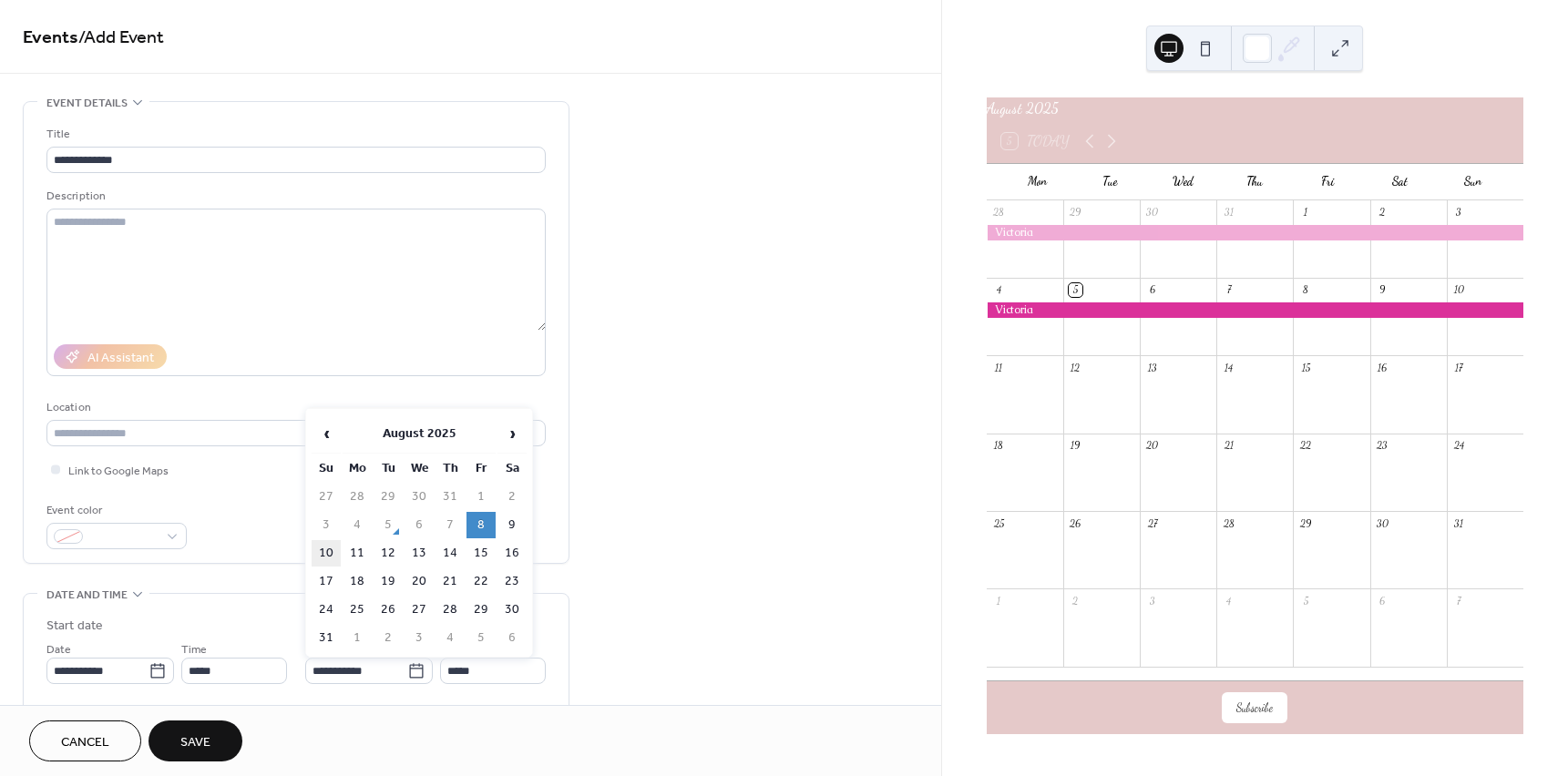 click on "10" at bounding box center (326, 553) 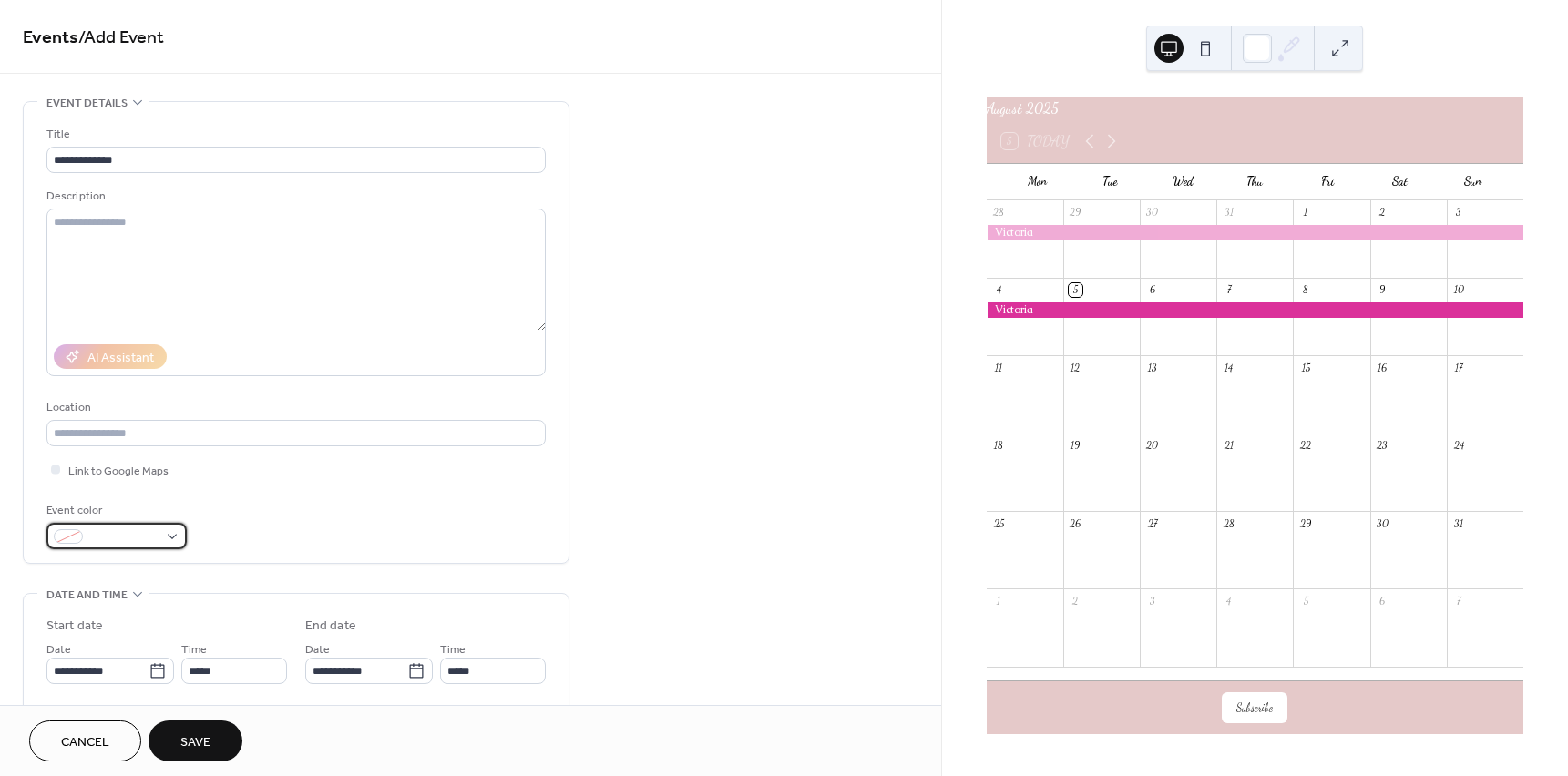 click at bounding box center [124, 537] 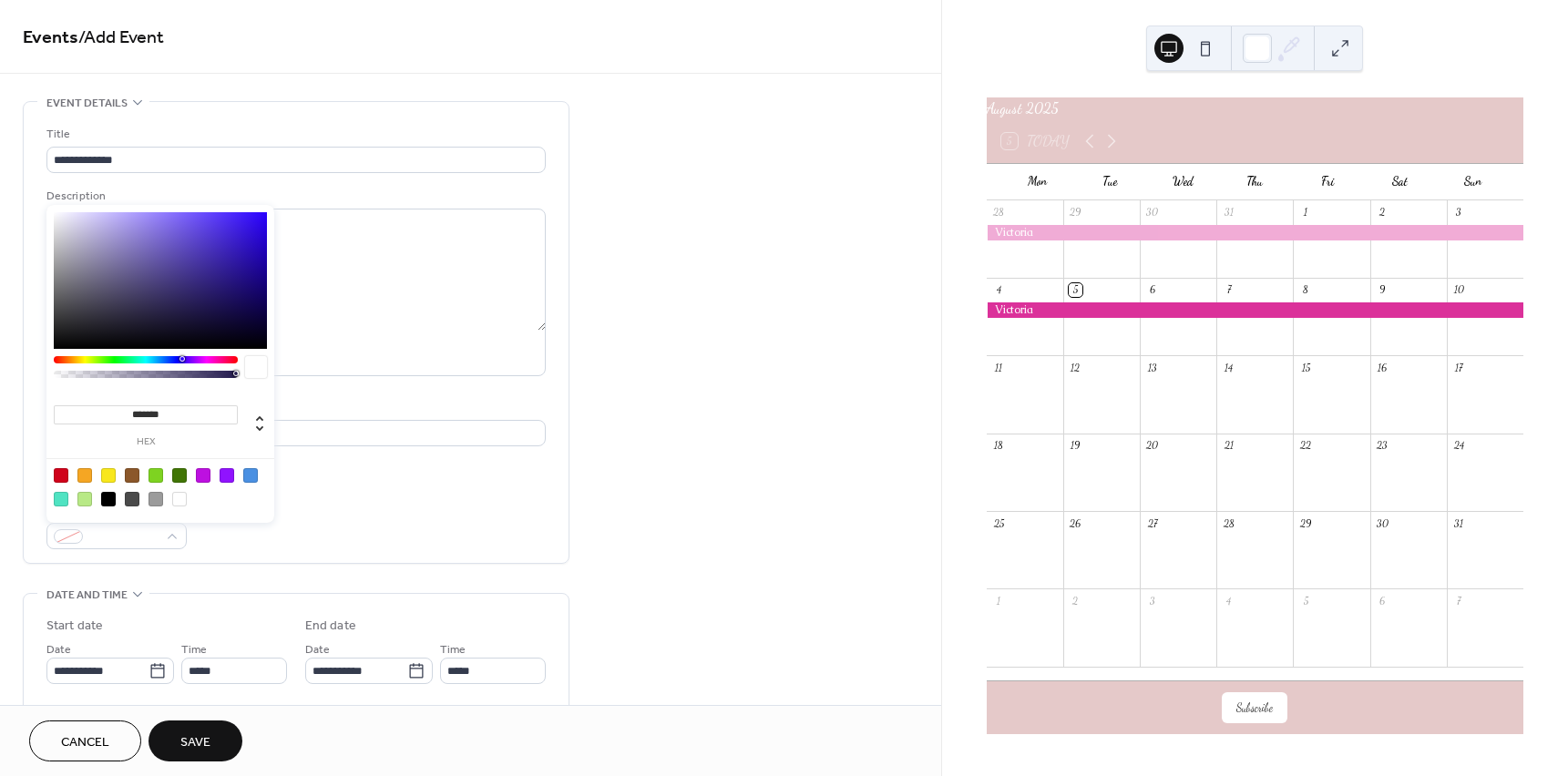 click at bounding box center [108, 499] 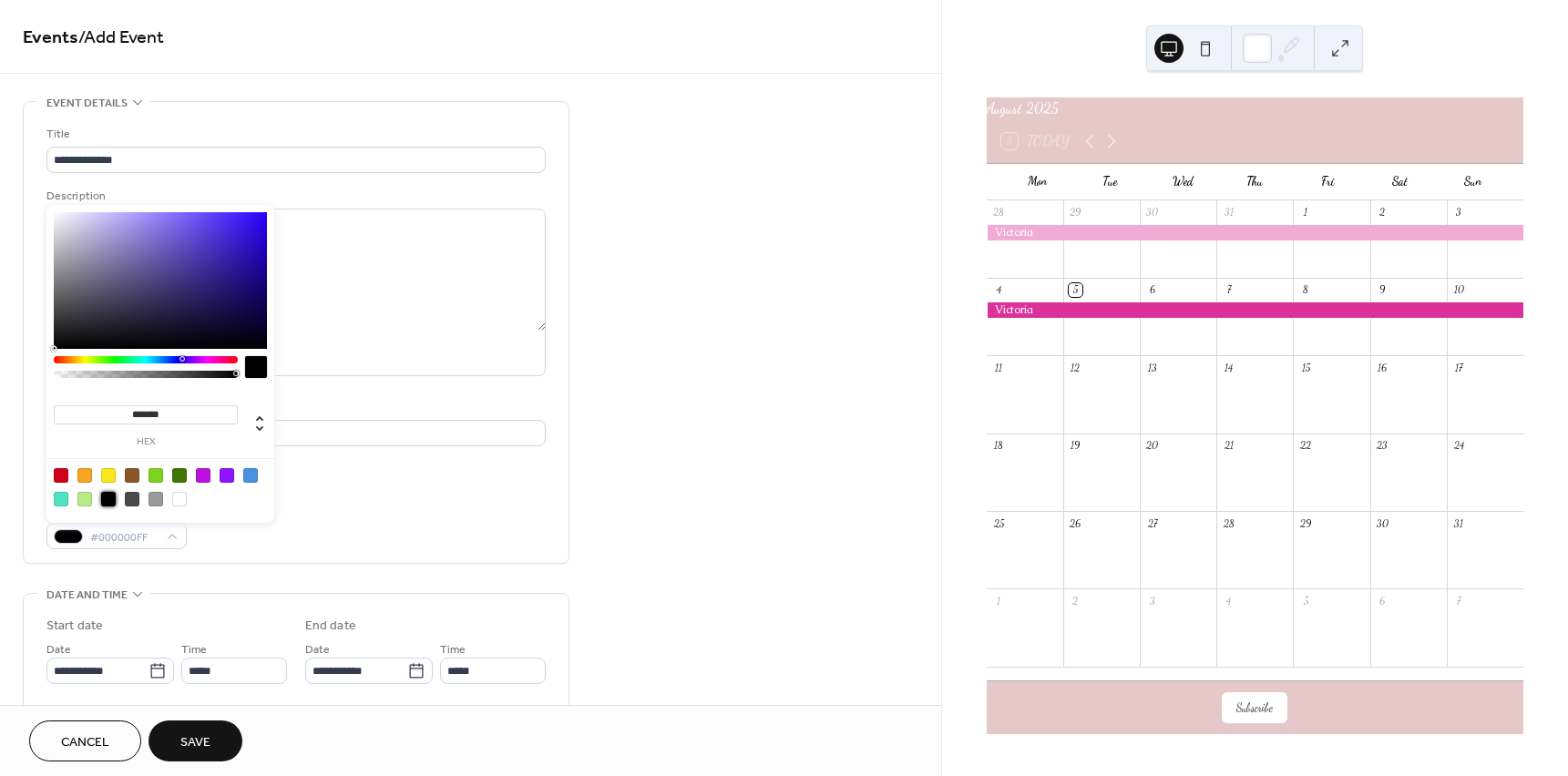 click on "Save" at bounding box center [195, 740] 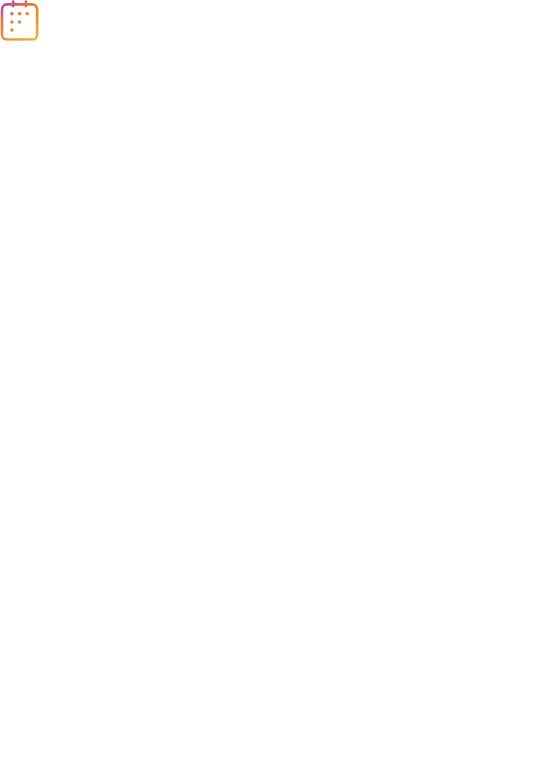 scroll, scrollTop: 0, scrollLeft: 0, axis: both 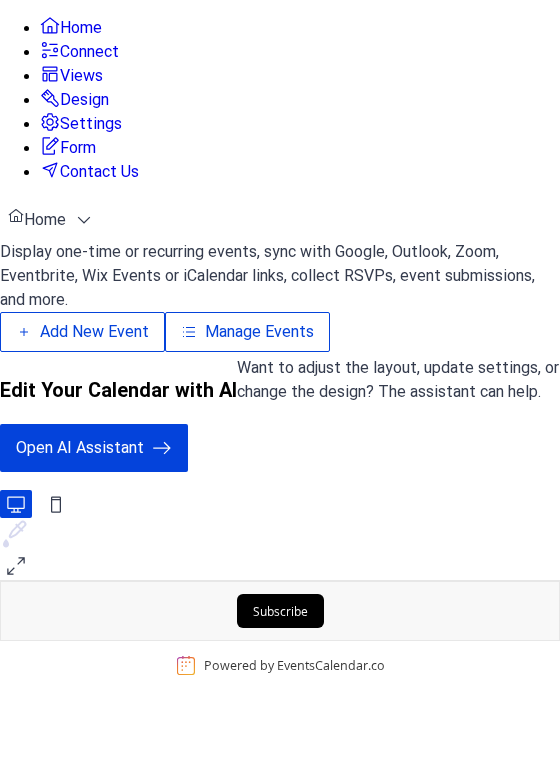 click on "Manage Events" at bounding box center (259, 332) 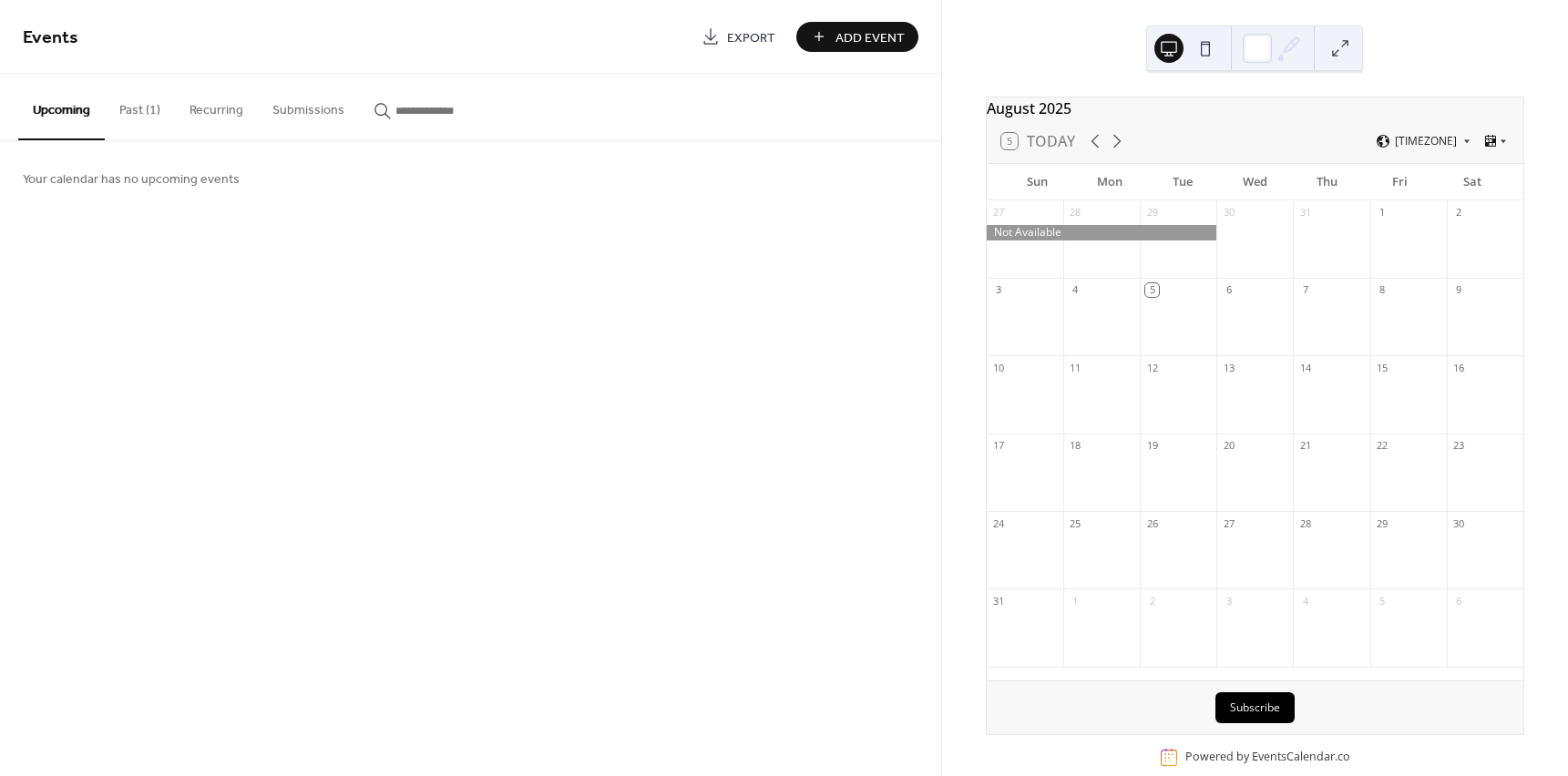 scroll, scrollTop: 0, scrollLeft: 0, axis: both 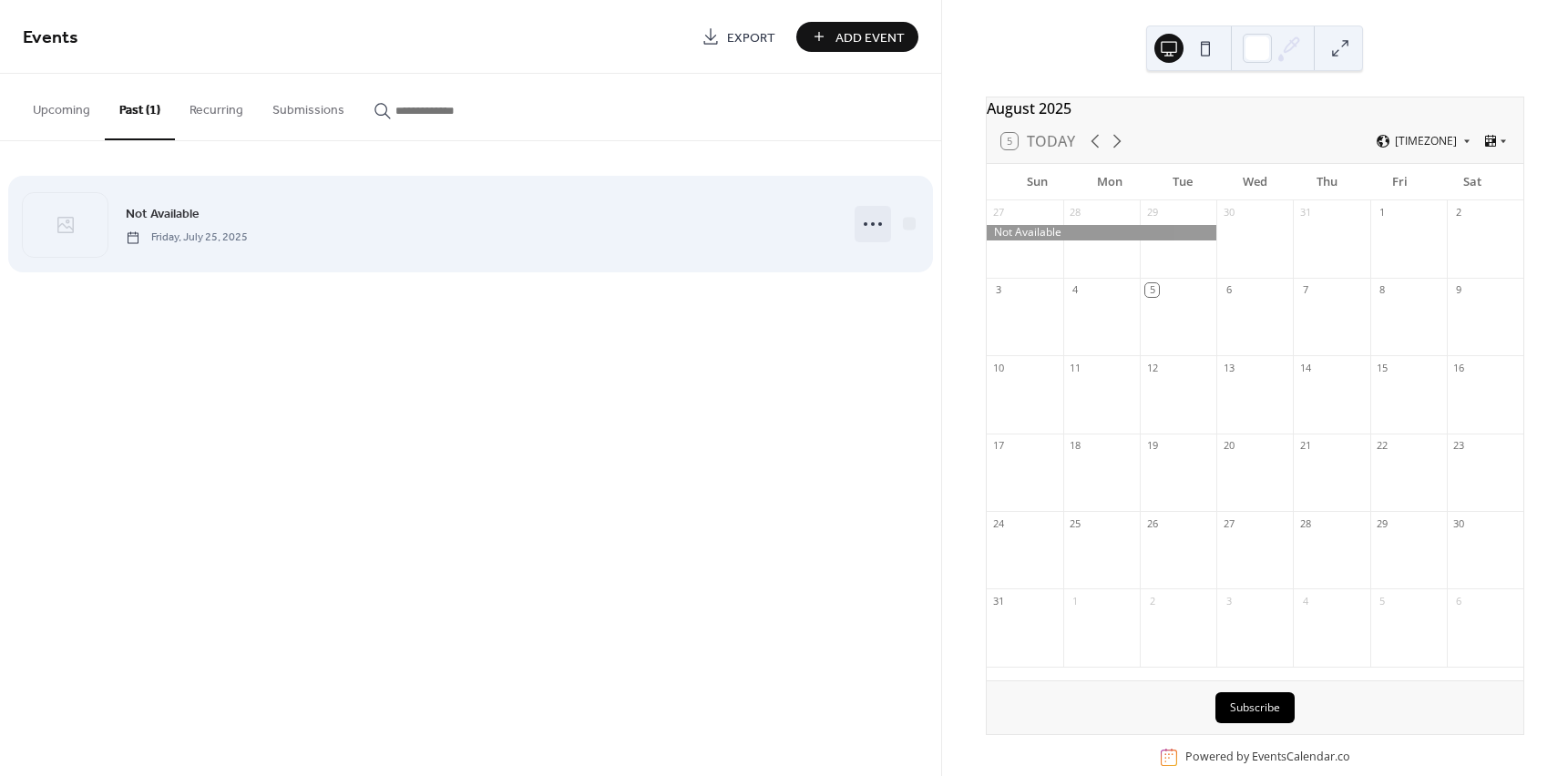 click 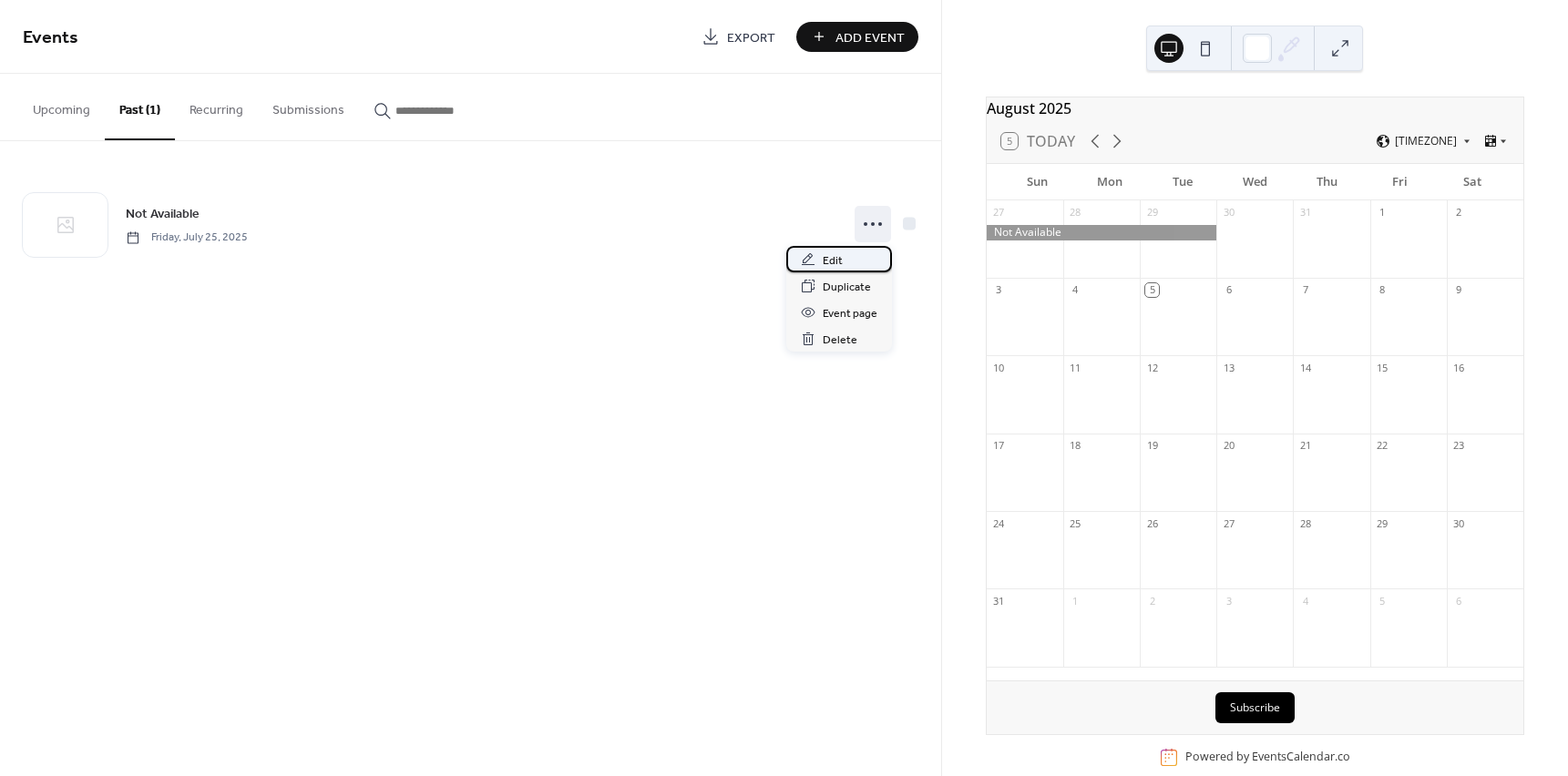 click on "Edit" at bounding box center (833, 260) 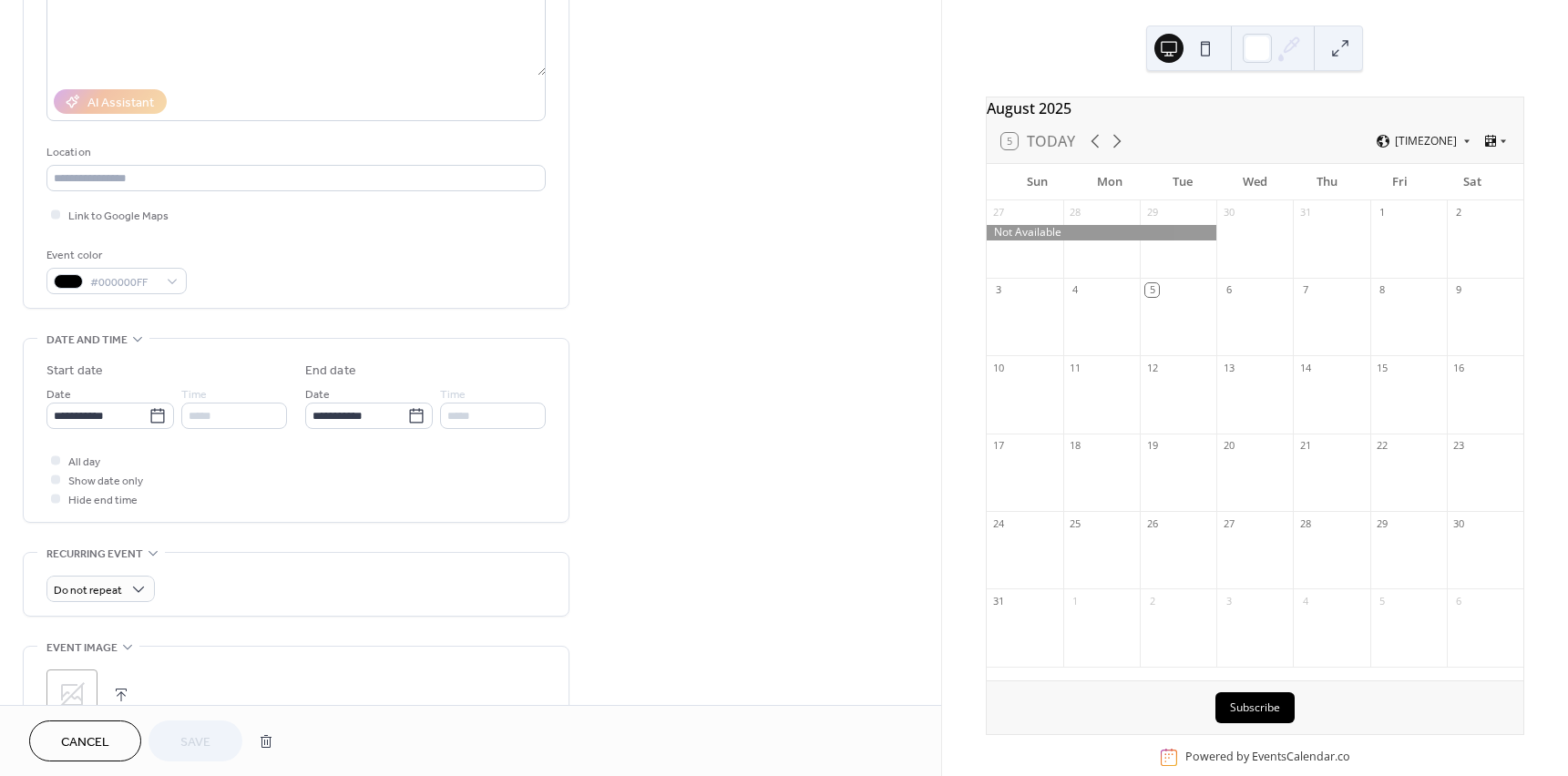 scroll, scrollTop: 273, scrollLeft: 0, axis: vertical 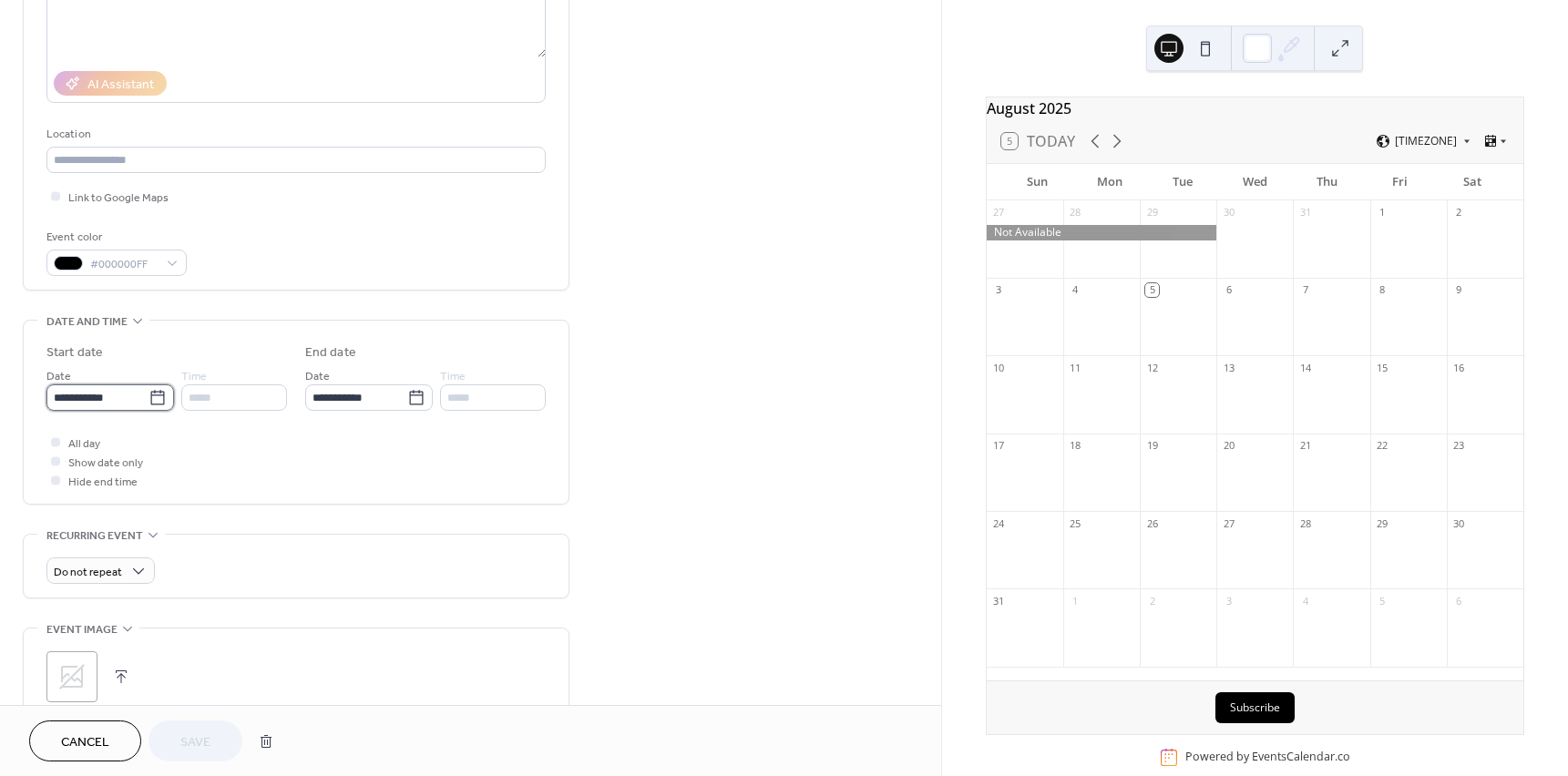 click on "**********" at bounding box center [784, 388] 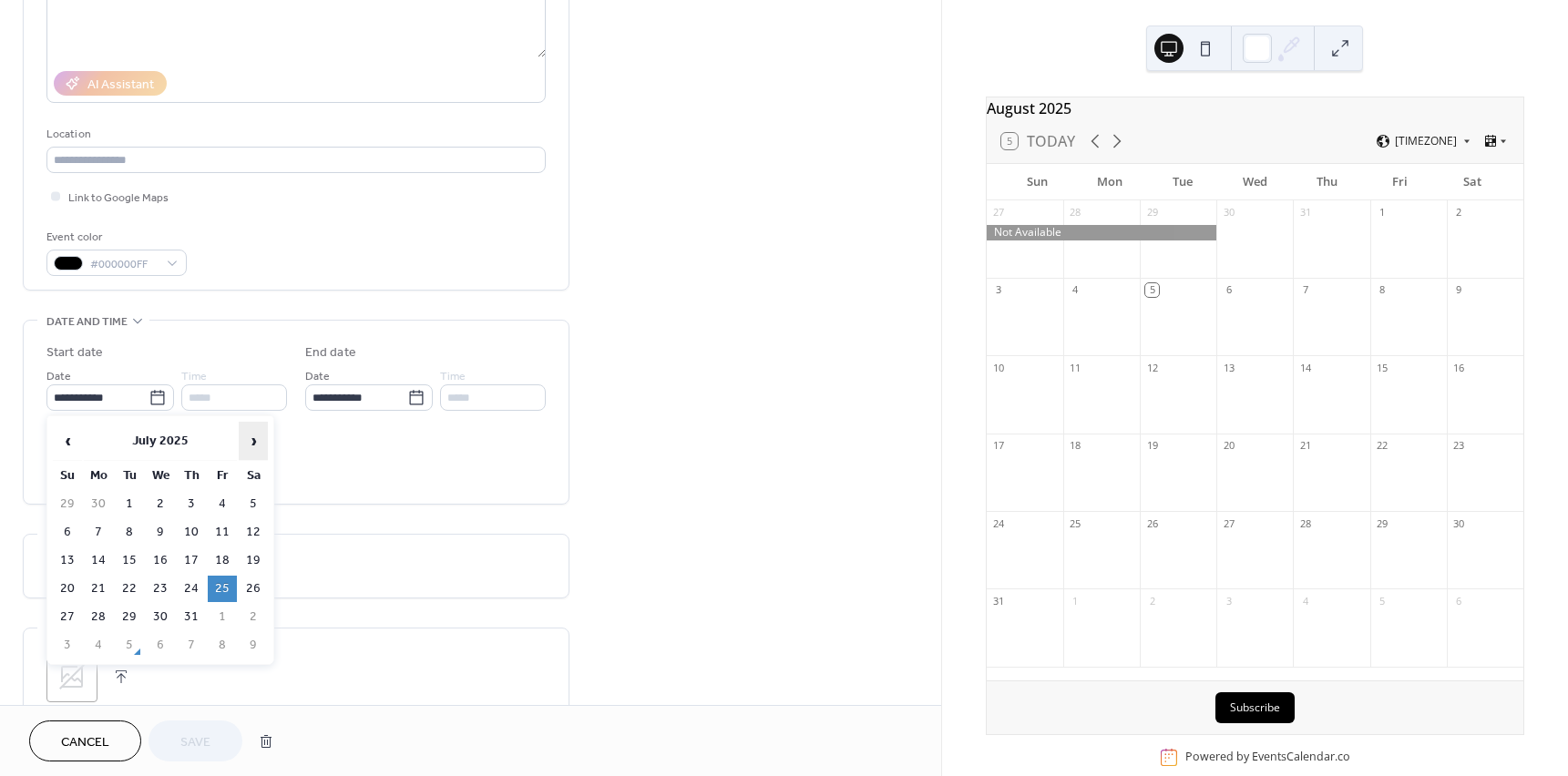 click on "›" at bounding box center (253, 441) 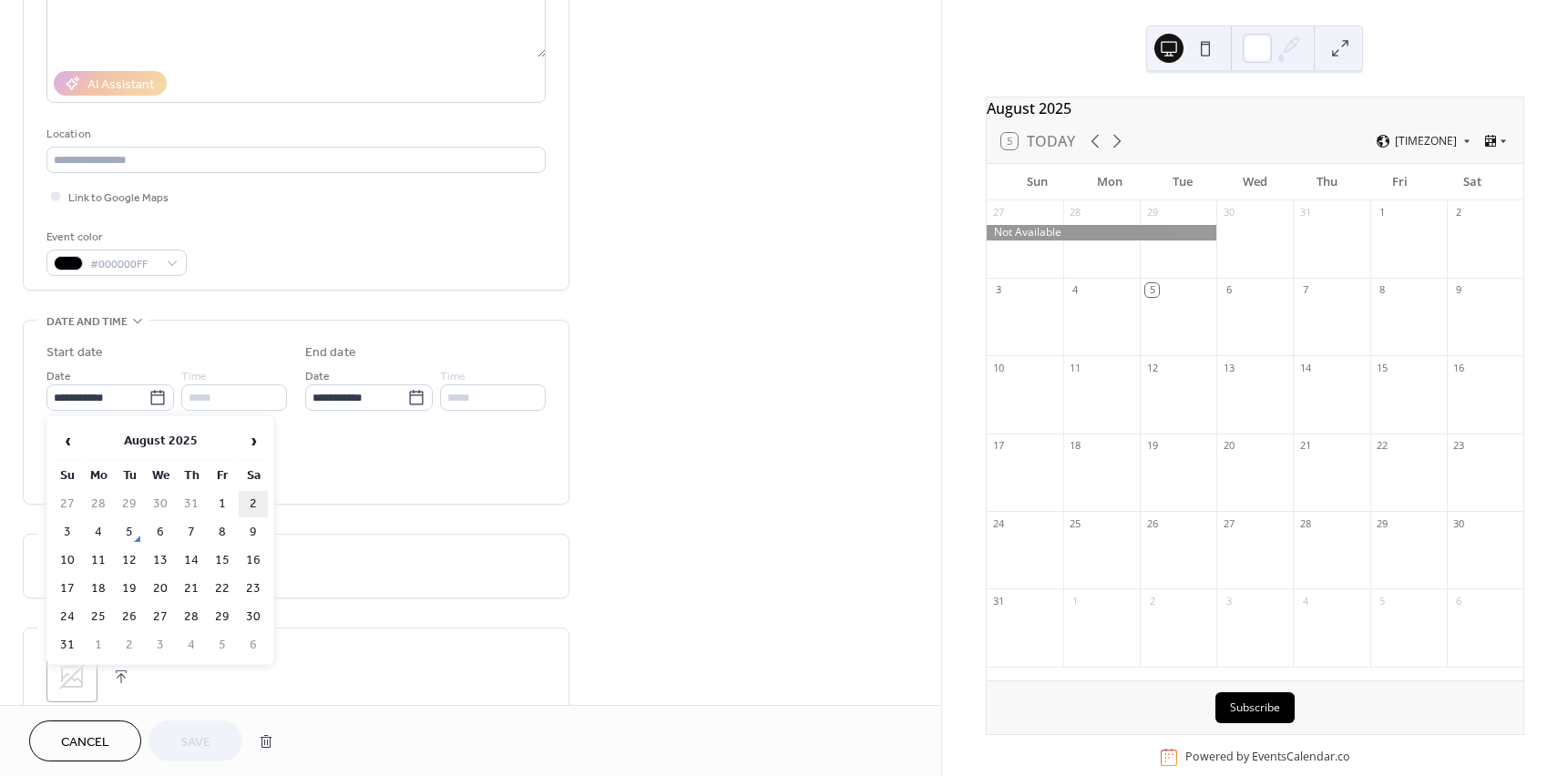 click on "2" at bounding box center (253, 504) 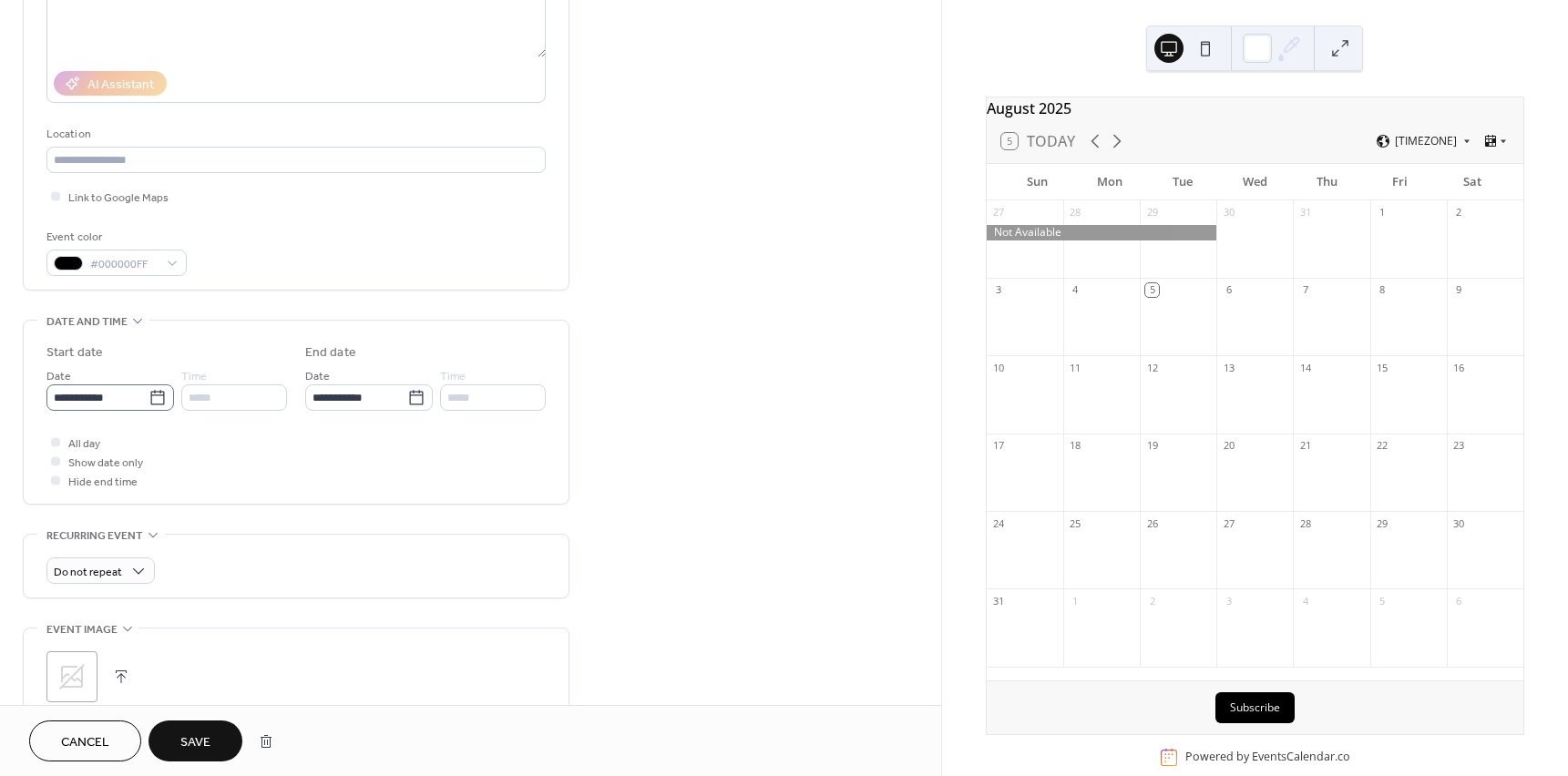 click 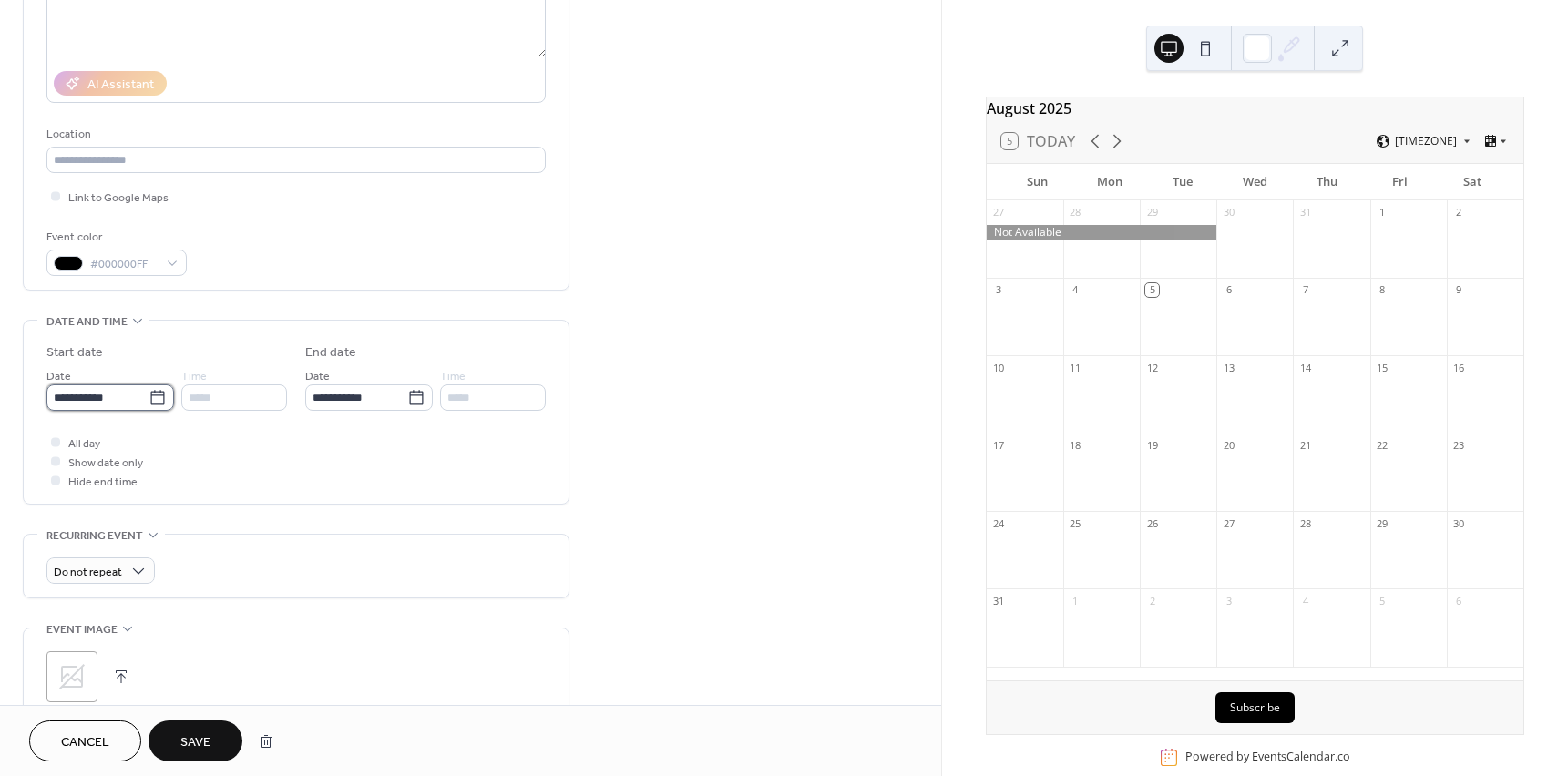 click on "**********" at bounding box center [97, 397] 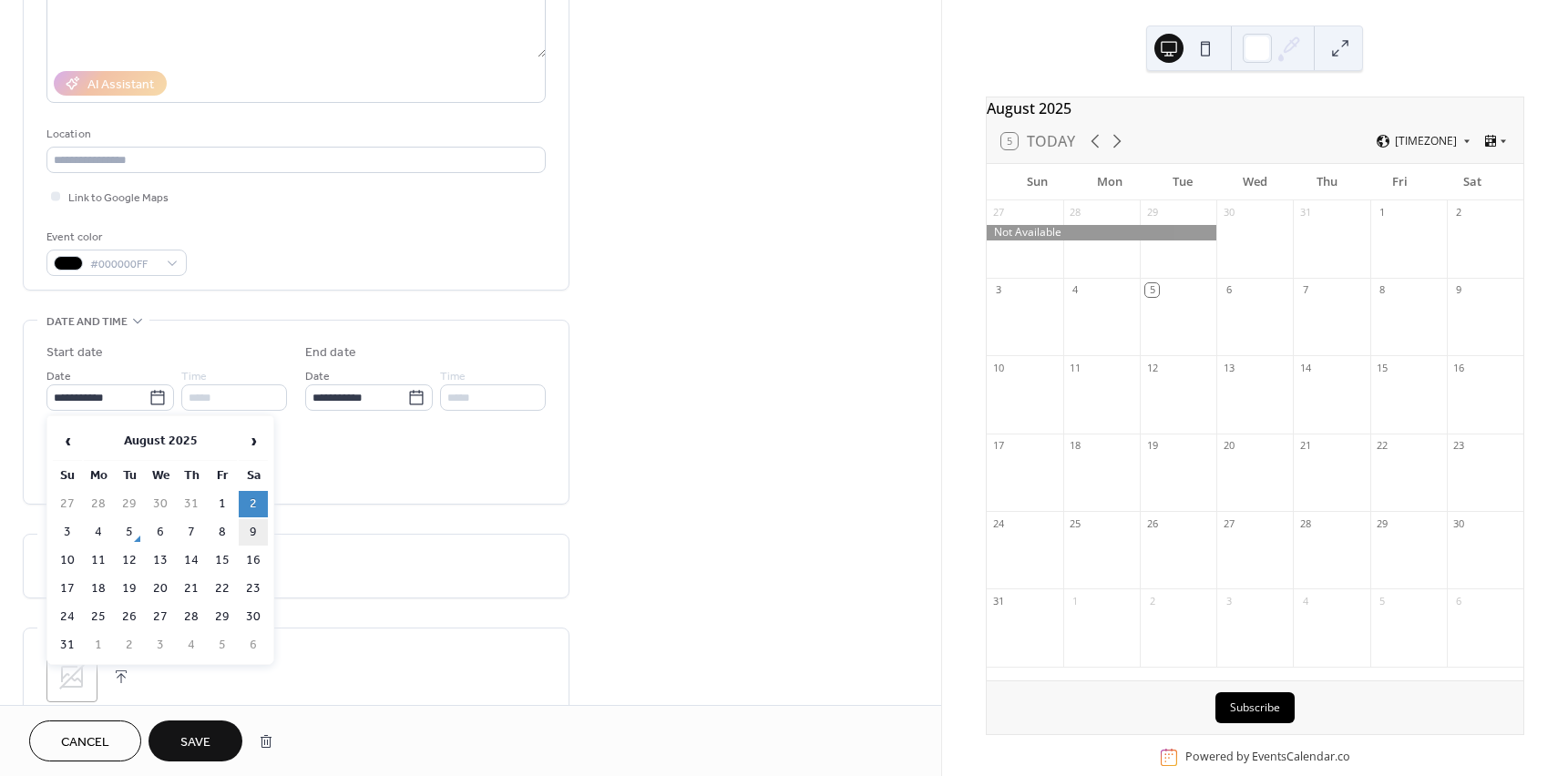 click on "9" at bounding box center (253, 532) 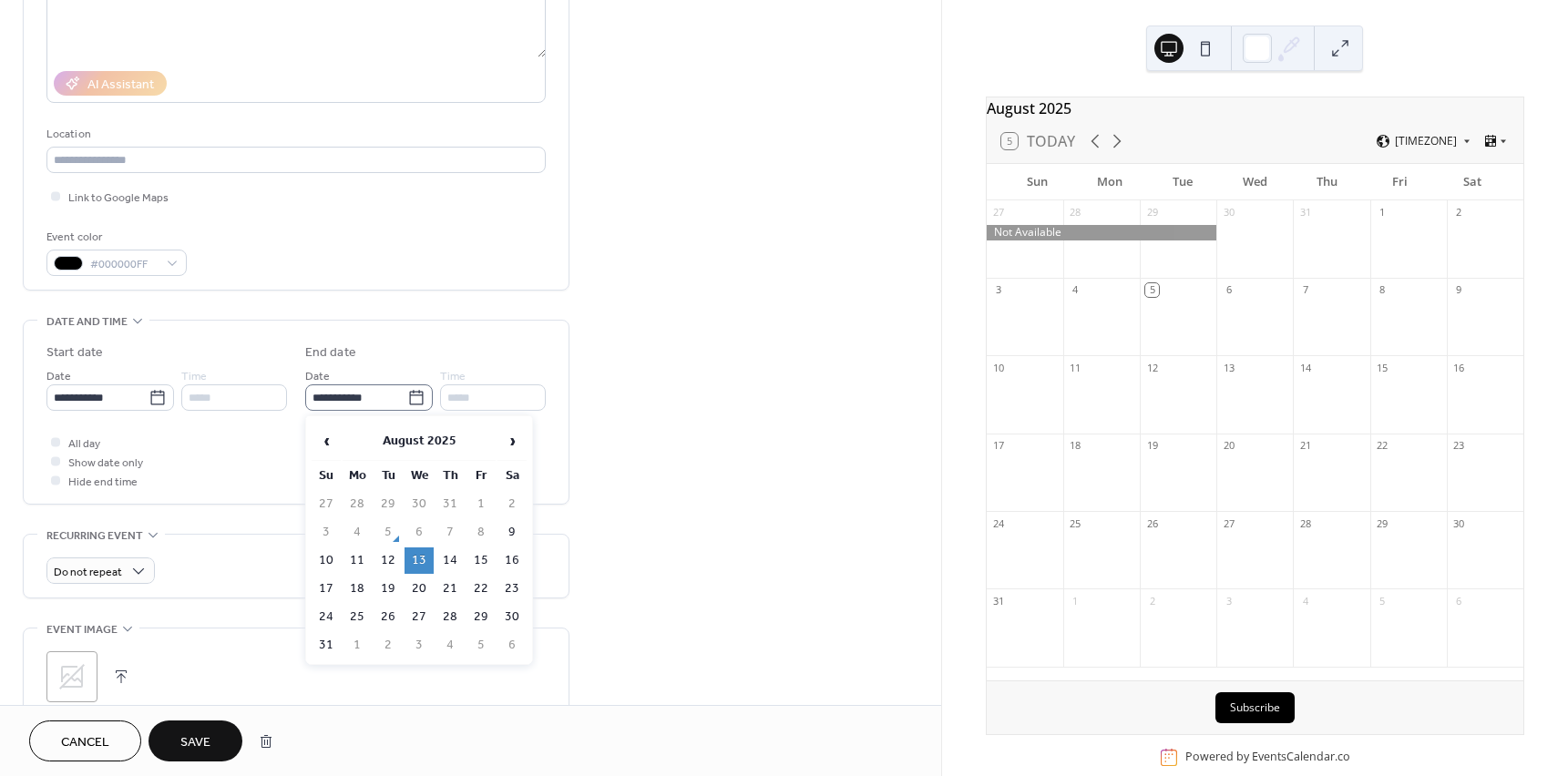 click 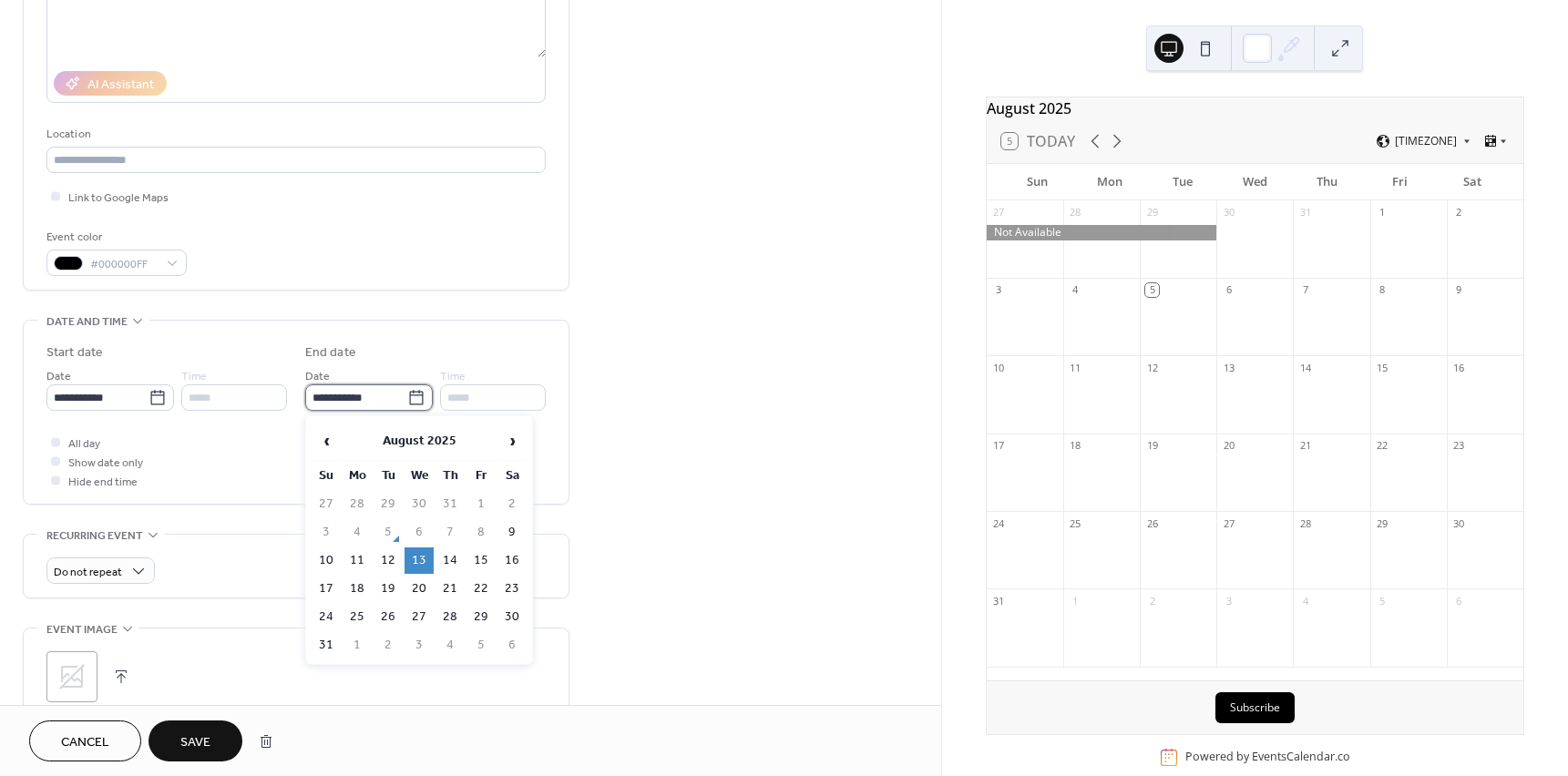 click on "**********" at bounding box center [356, 397] 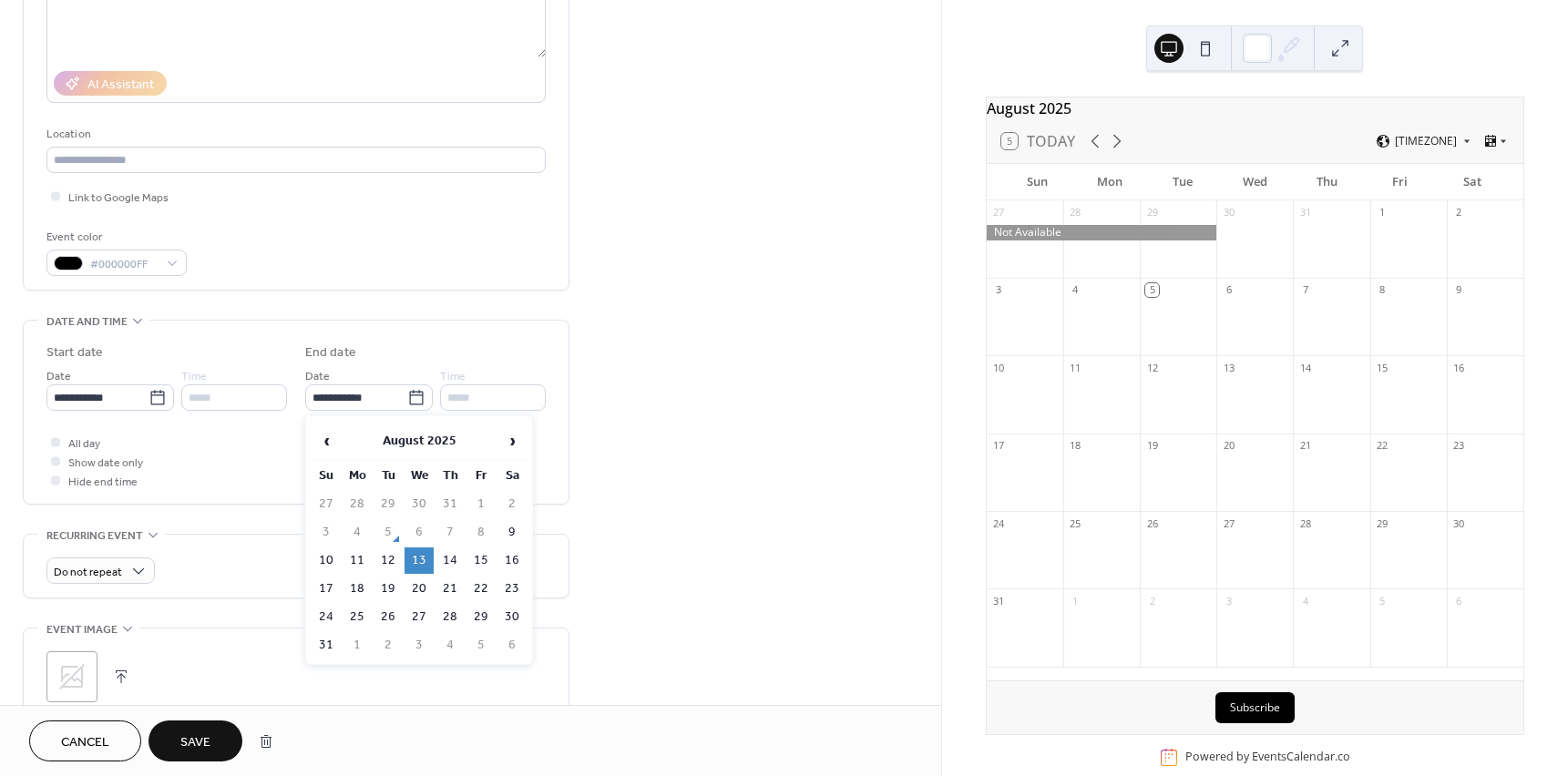 click on "9" at bounding box center (512, 532) 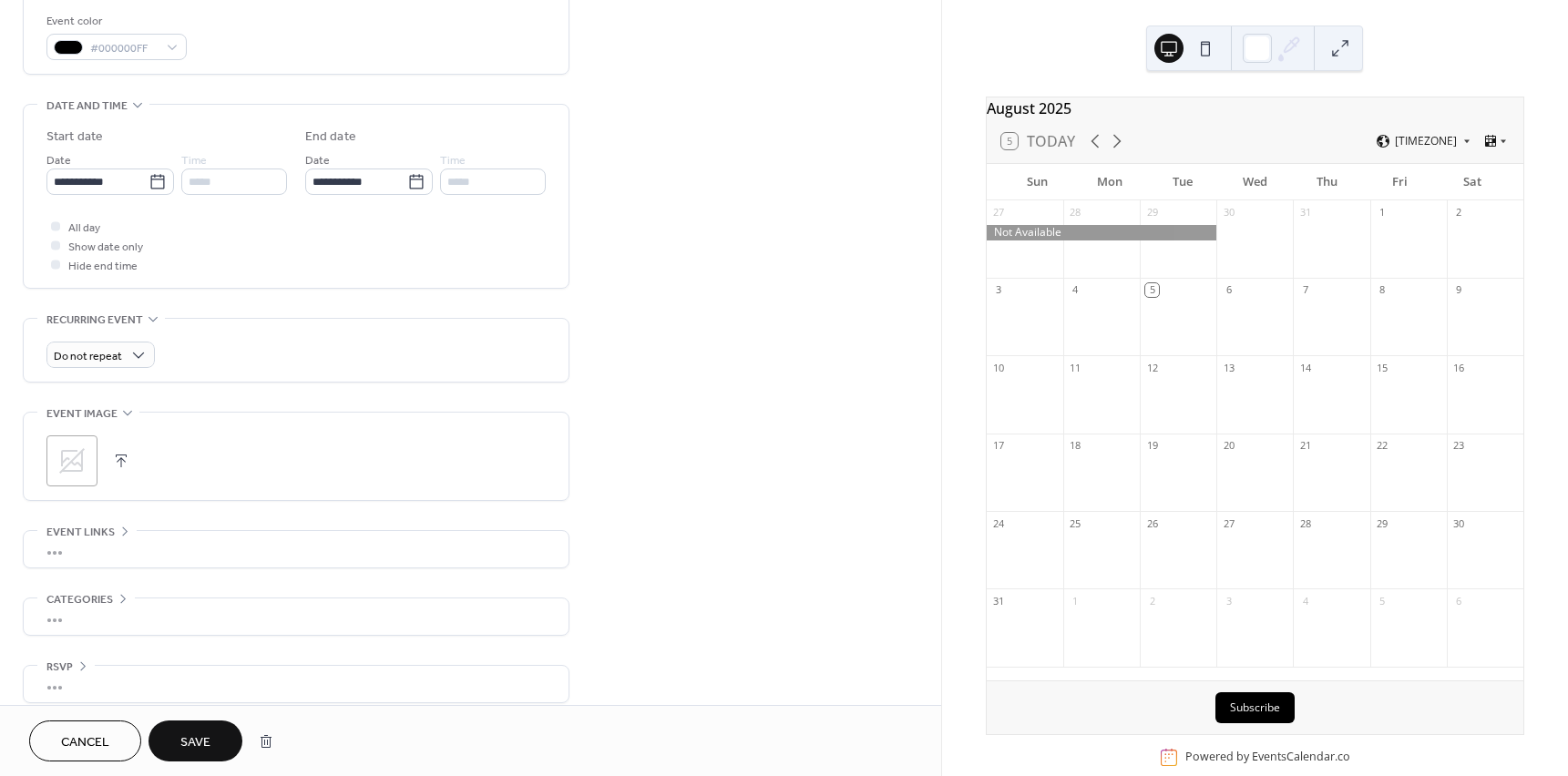 scroll, scrollTop: 505, scrollLeft: 0, axis: vertical 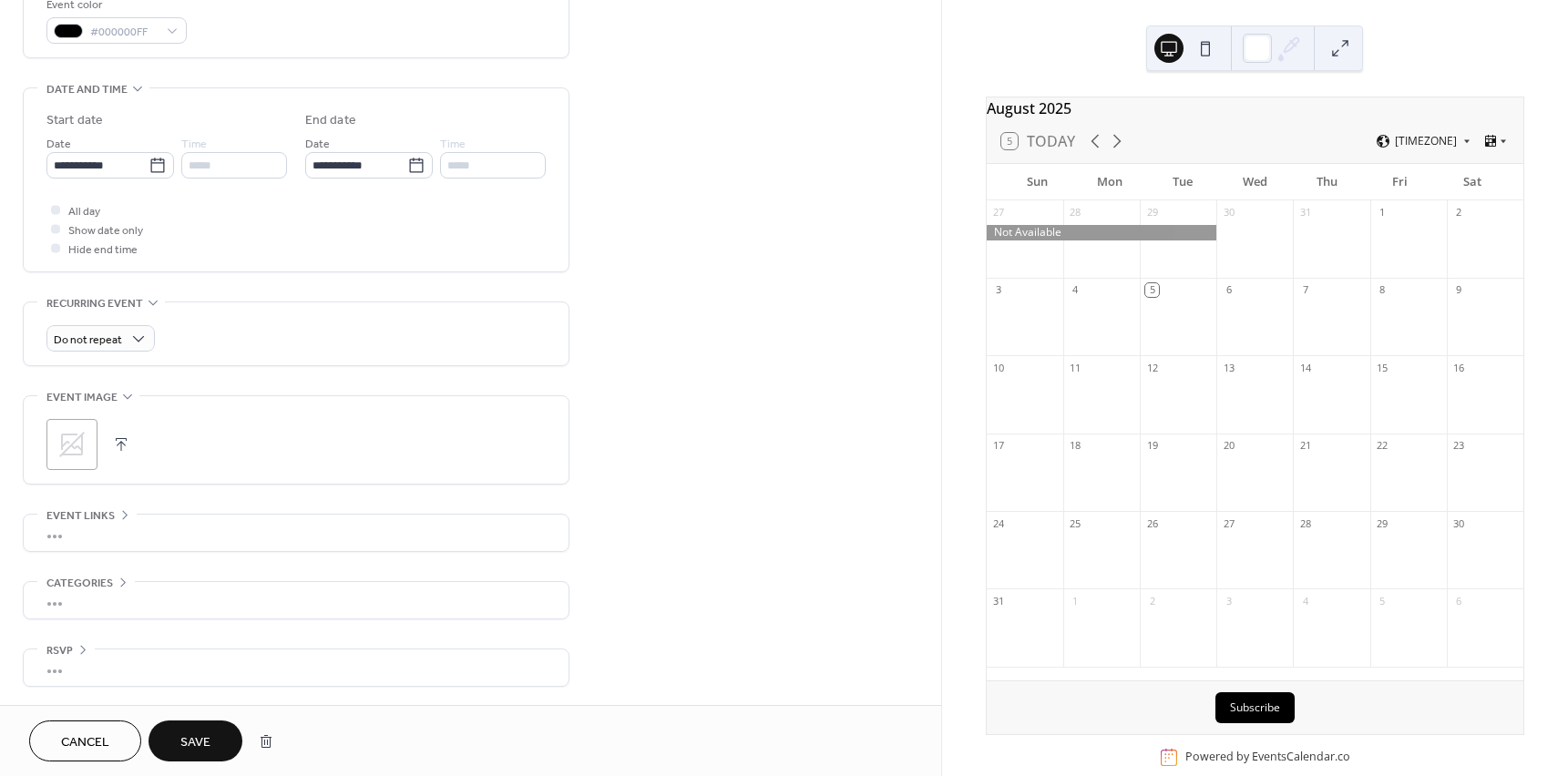 click on "Save" at bounding box center (195, 742) 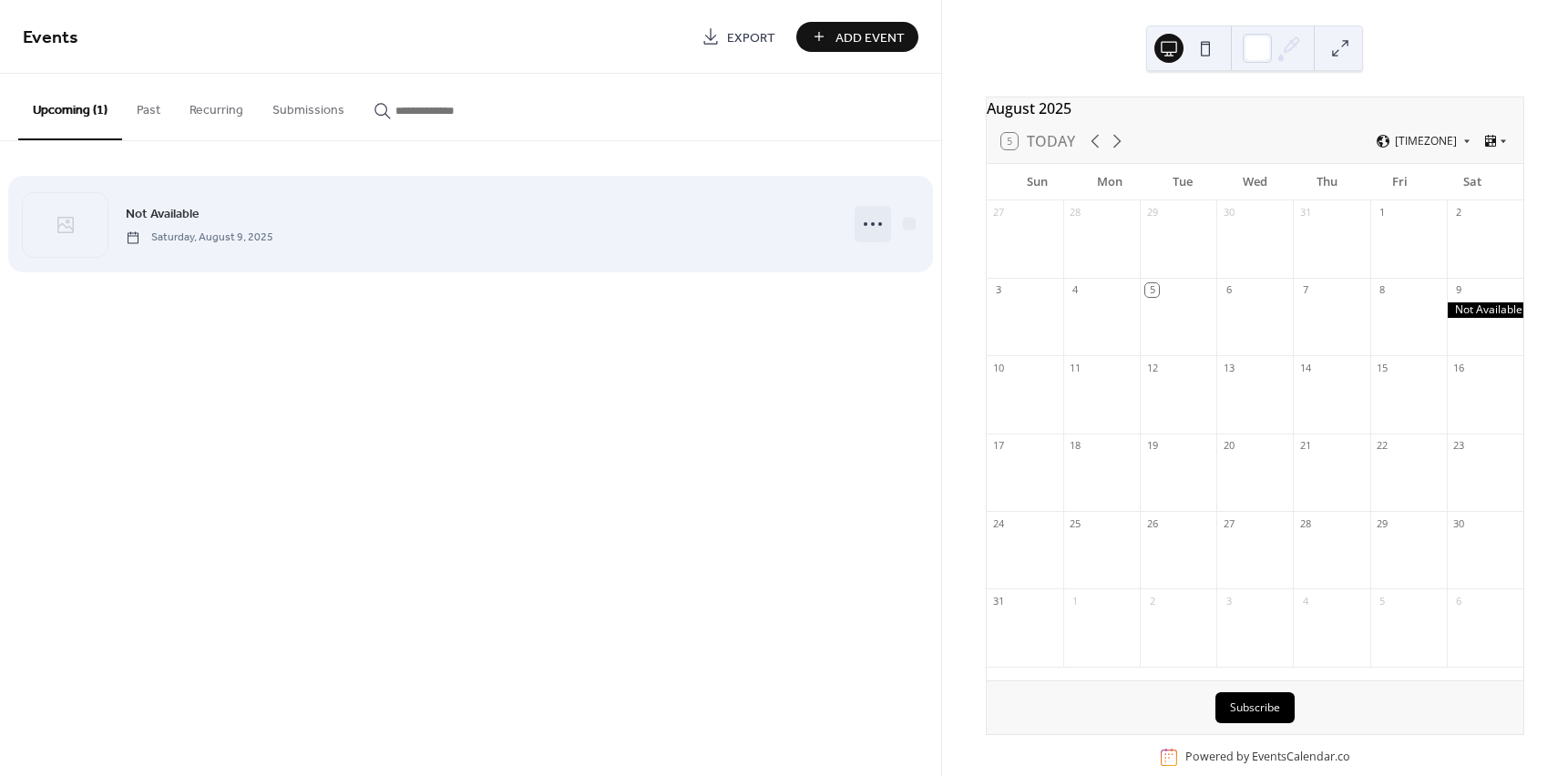 click 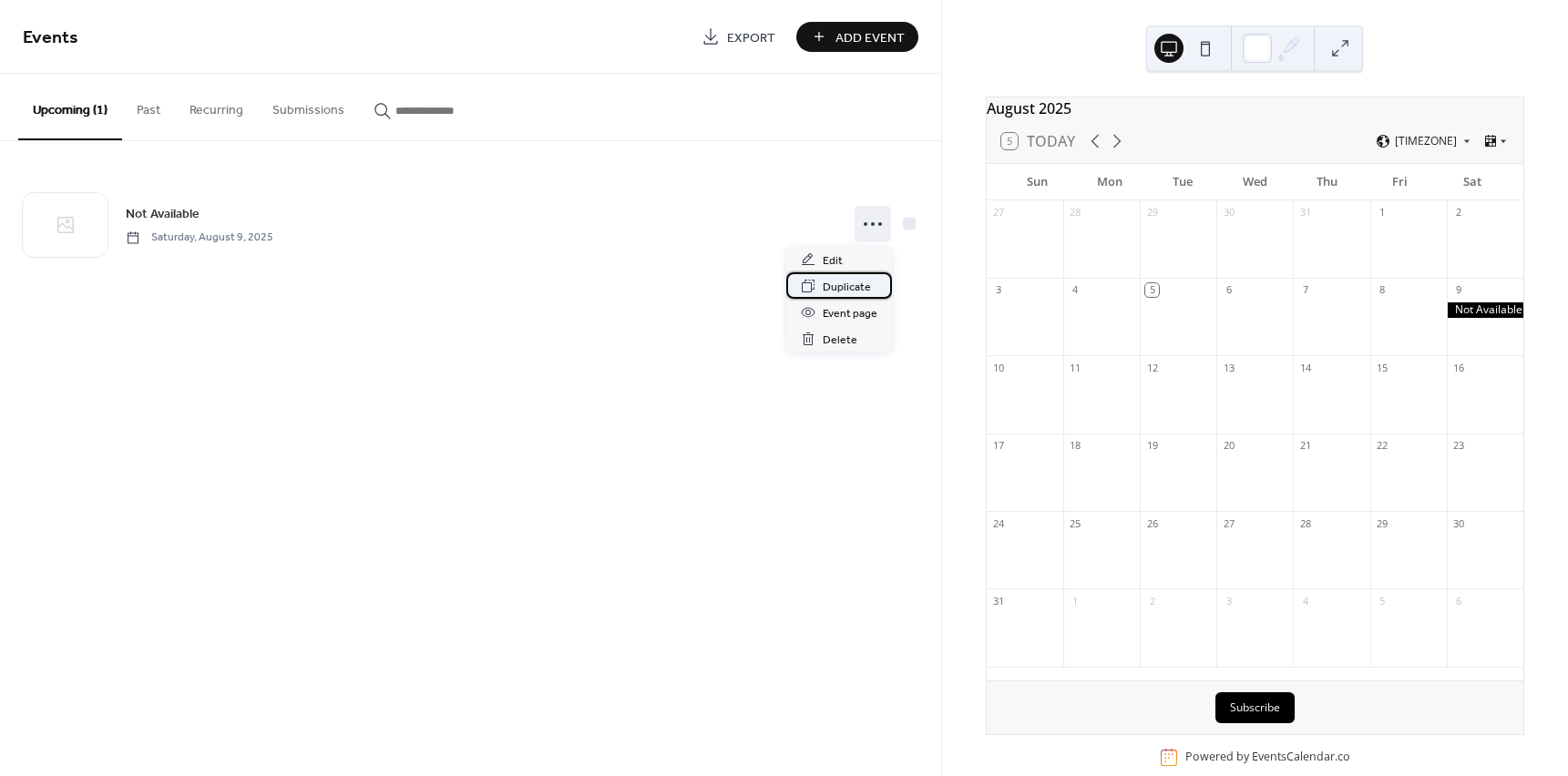 click on "Duplicate" at bounding box center (846, 287) 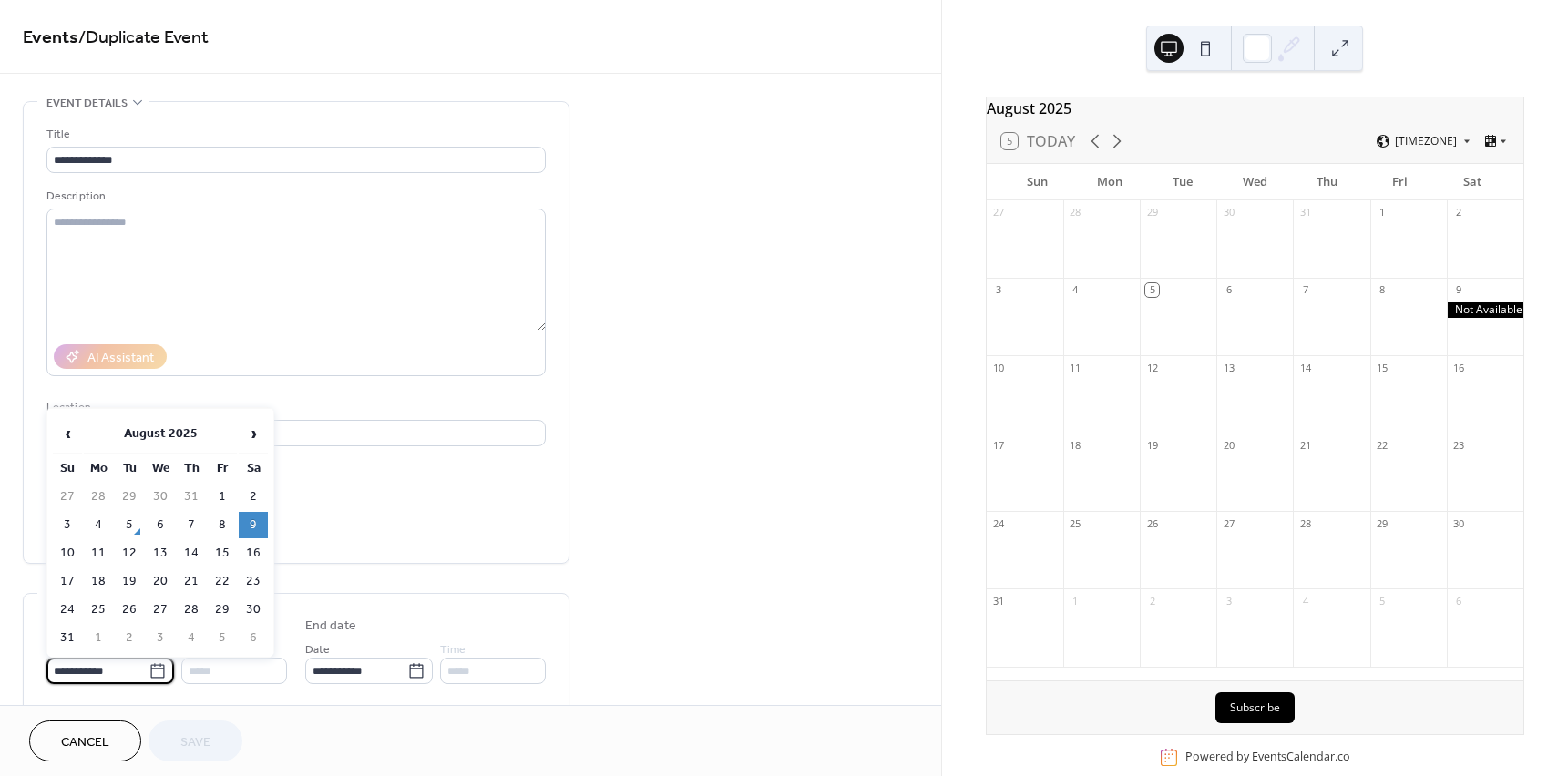 click on "**********" at bounding box center [97, 670] 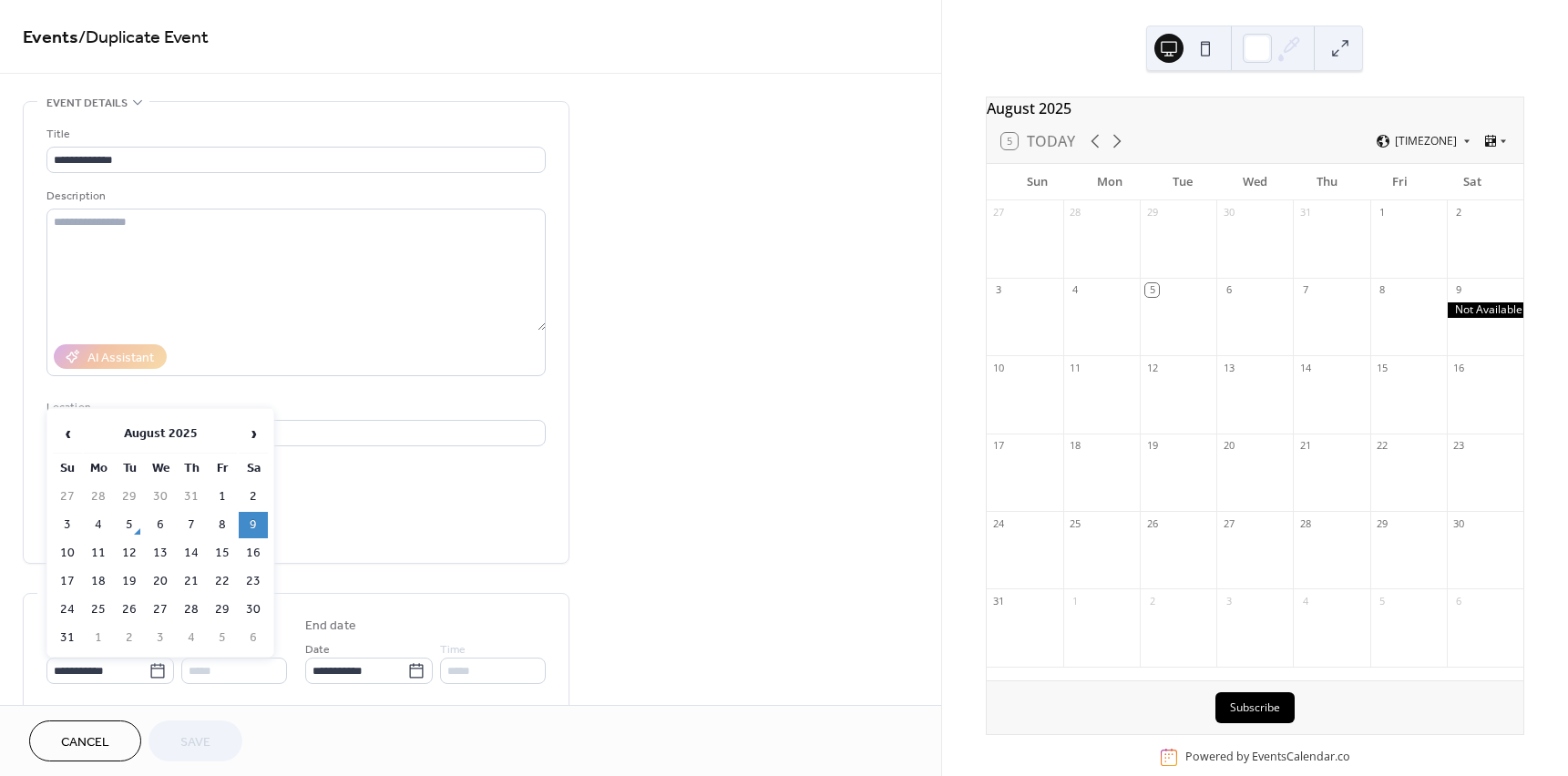 click on "16" at bounding box center [253, 553] 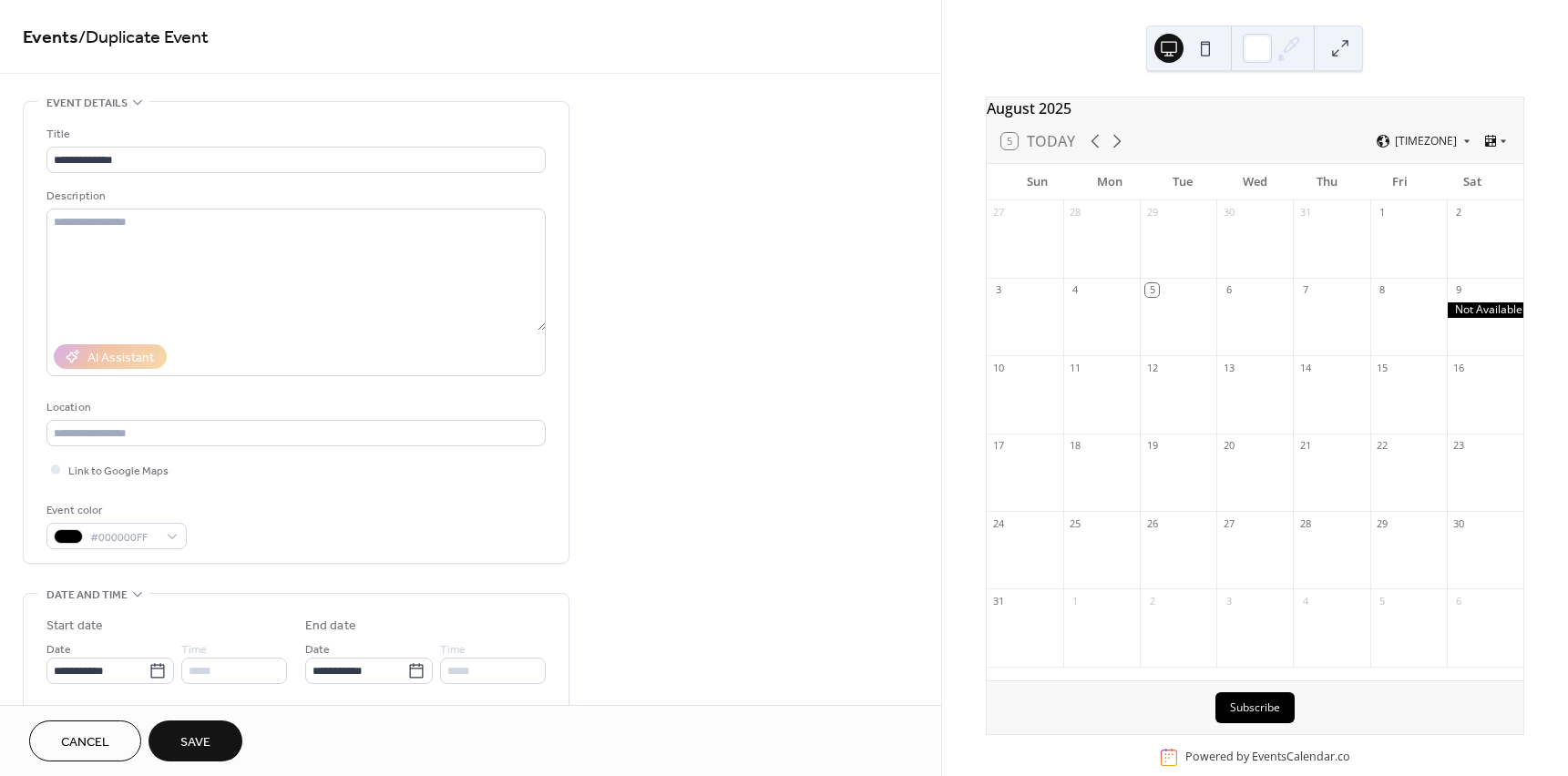 click on "Save" at bounding box center [195, 740] 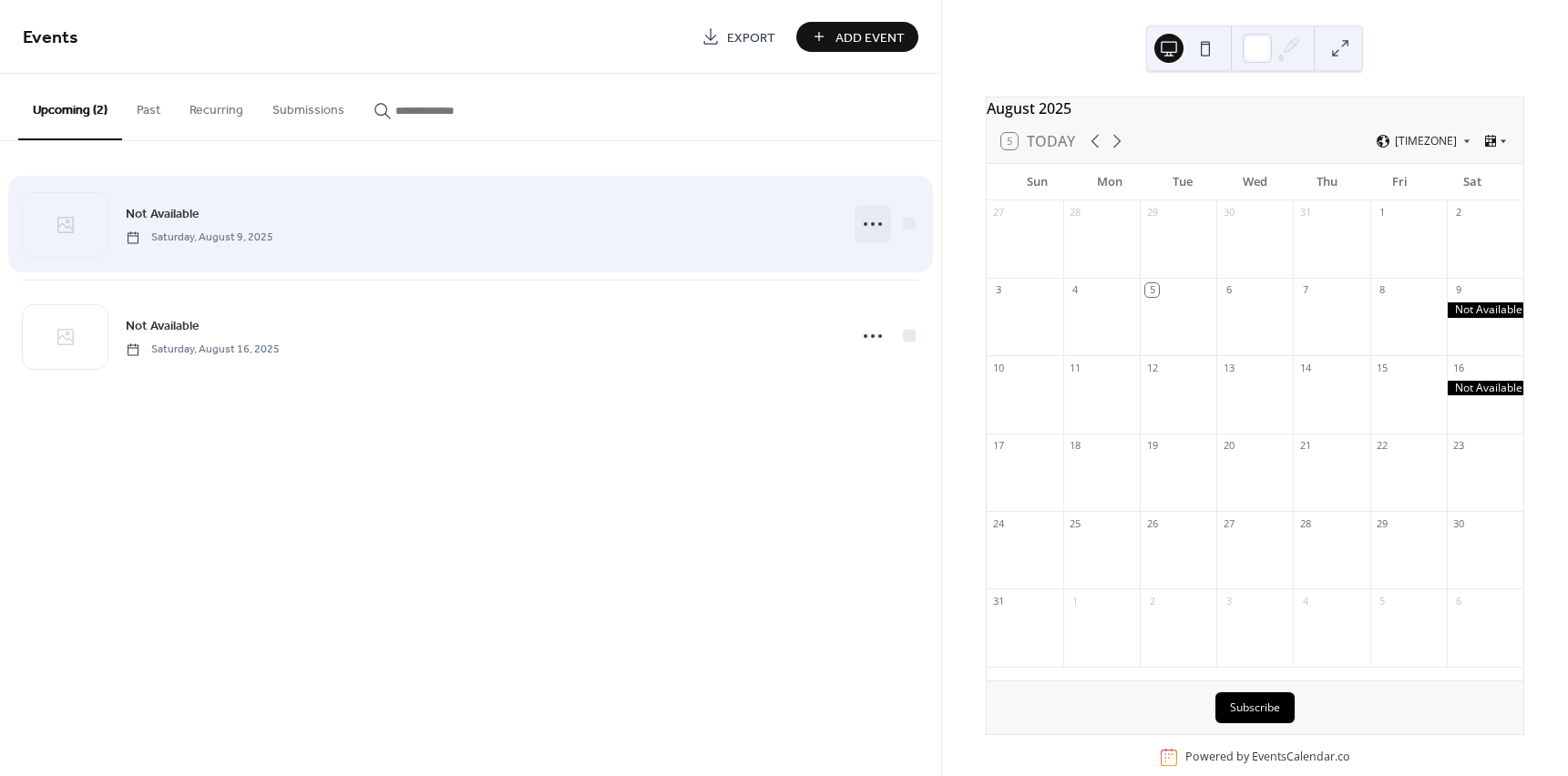 click 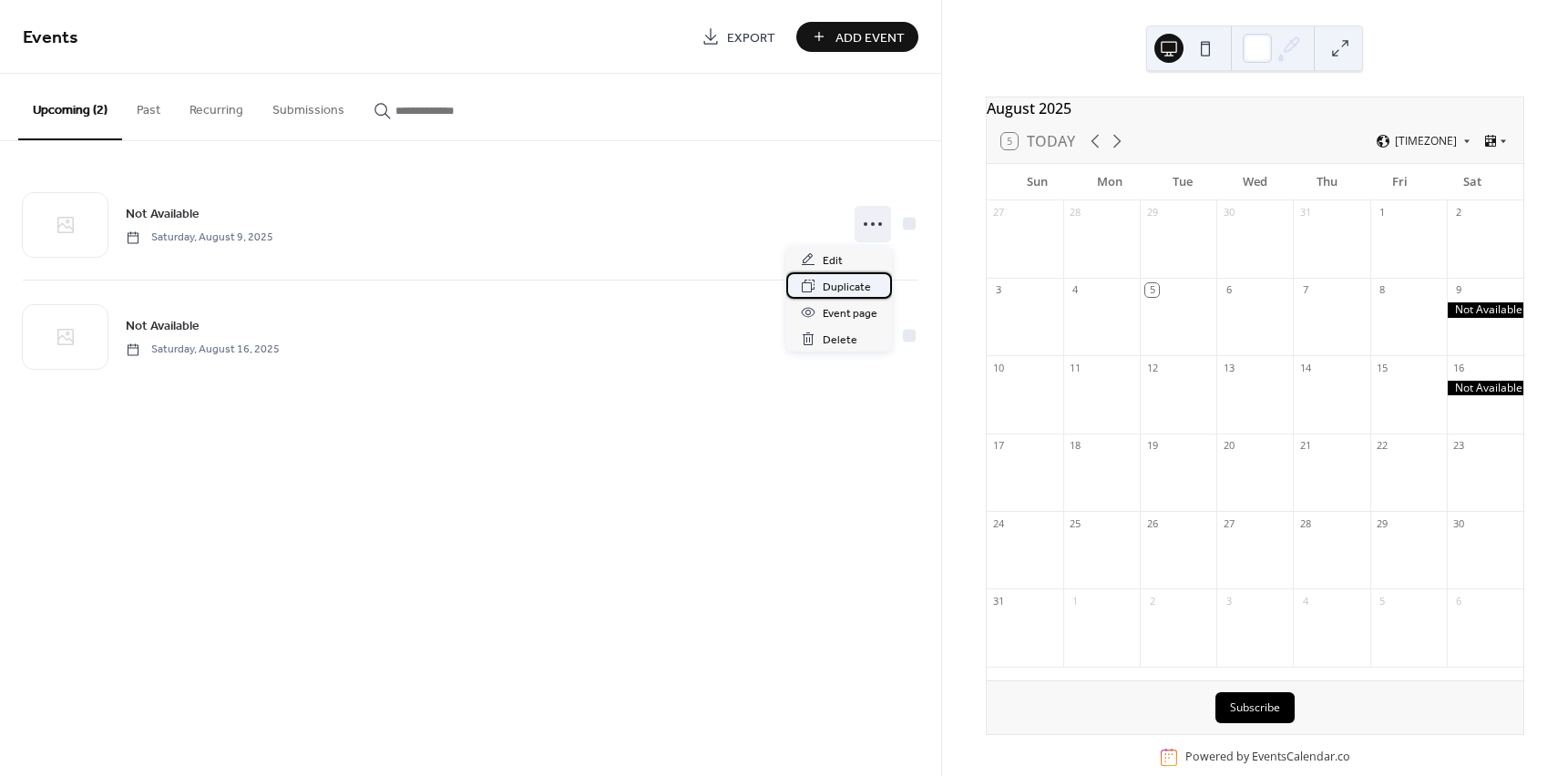 click on "Duplicate" at bounding box center [846, 287] 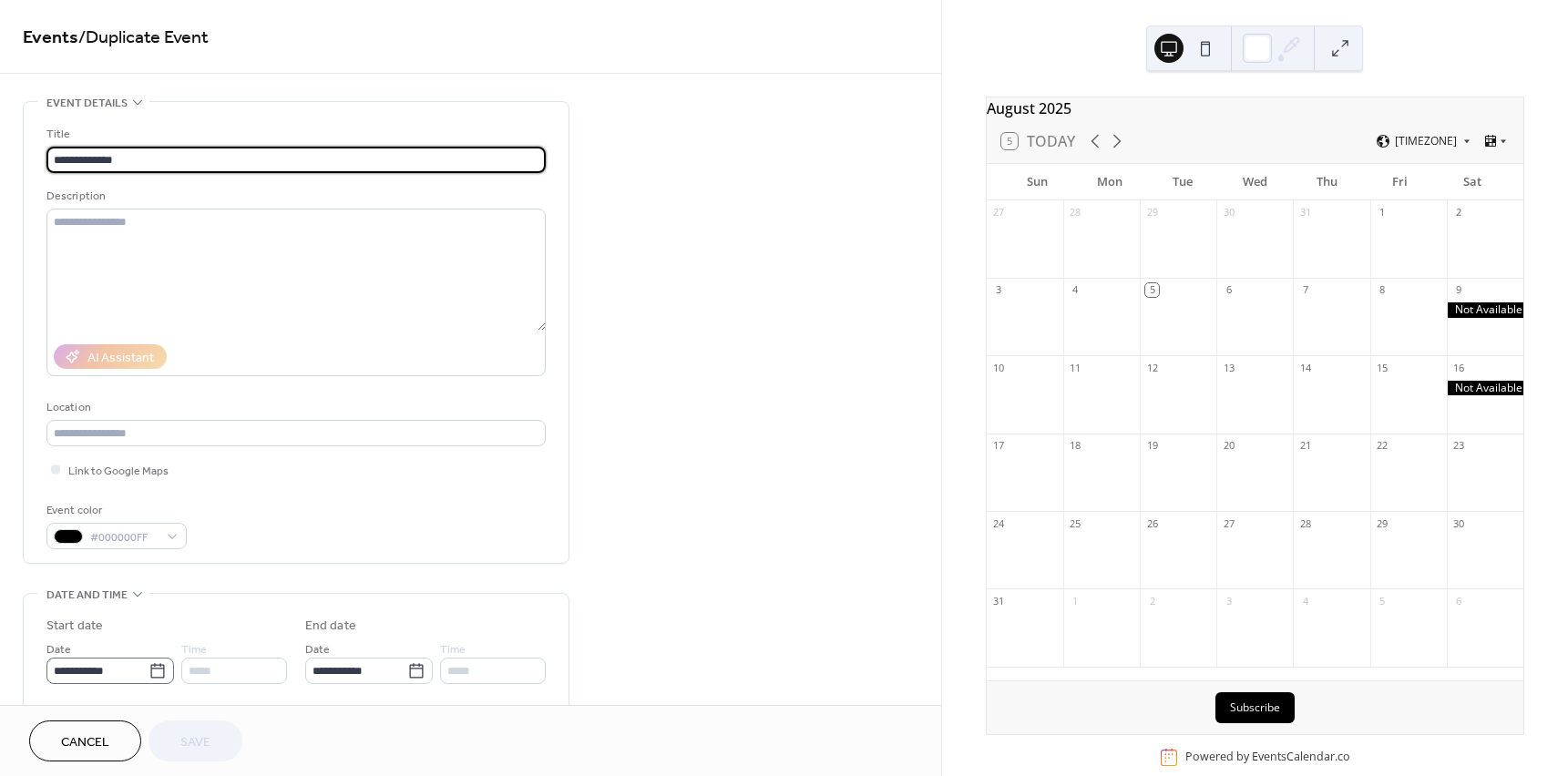 click 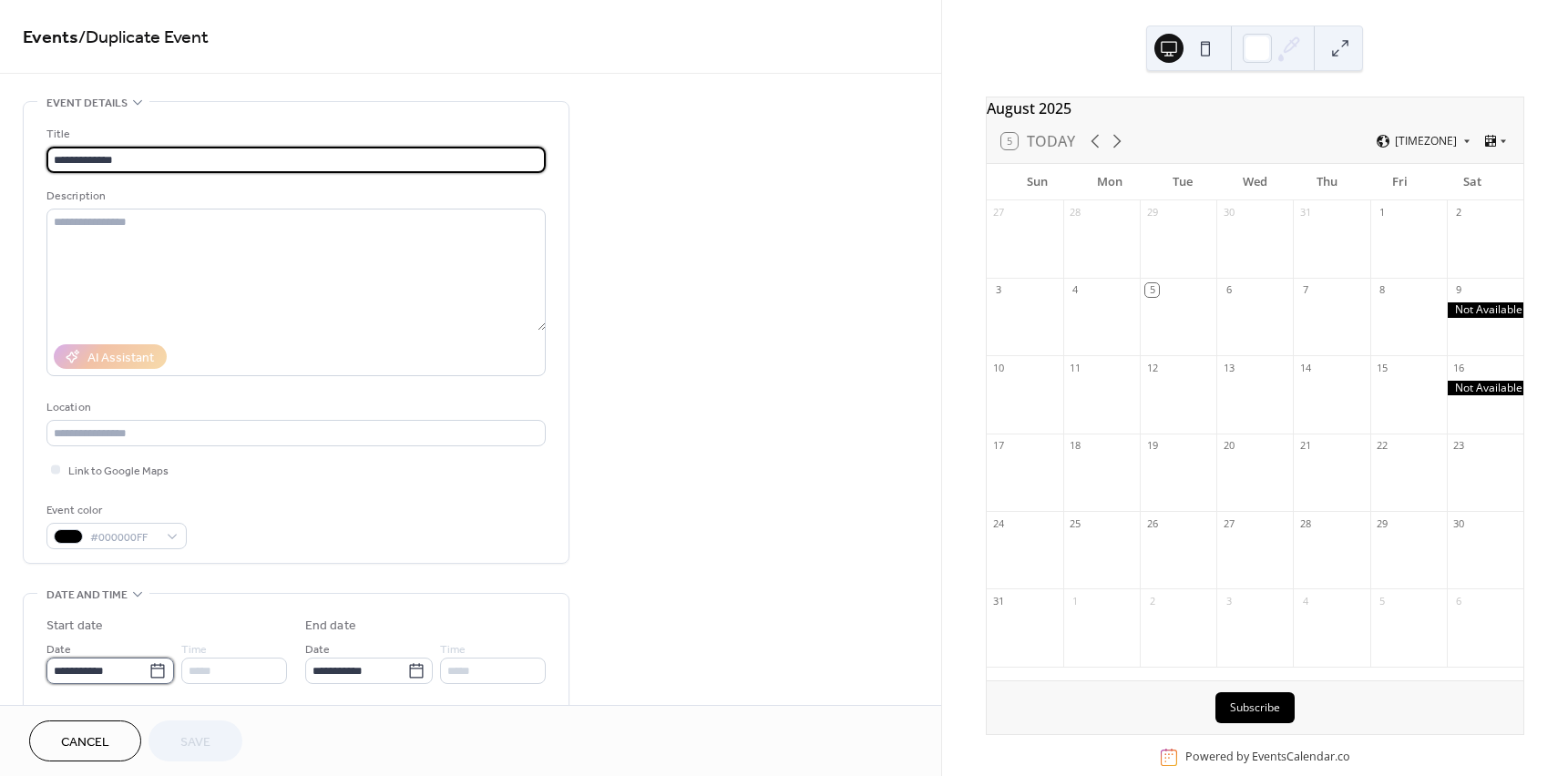 click on "**********" at bounding box center (97, 670) 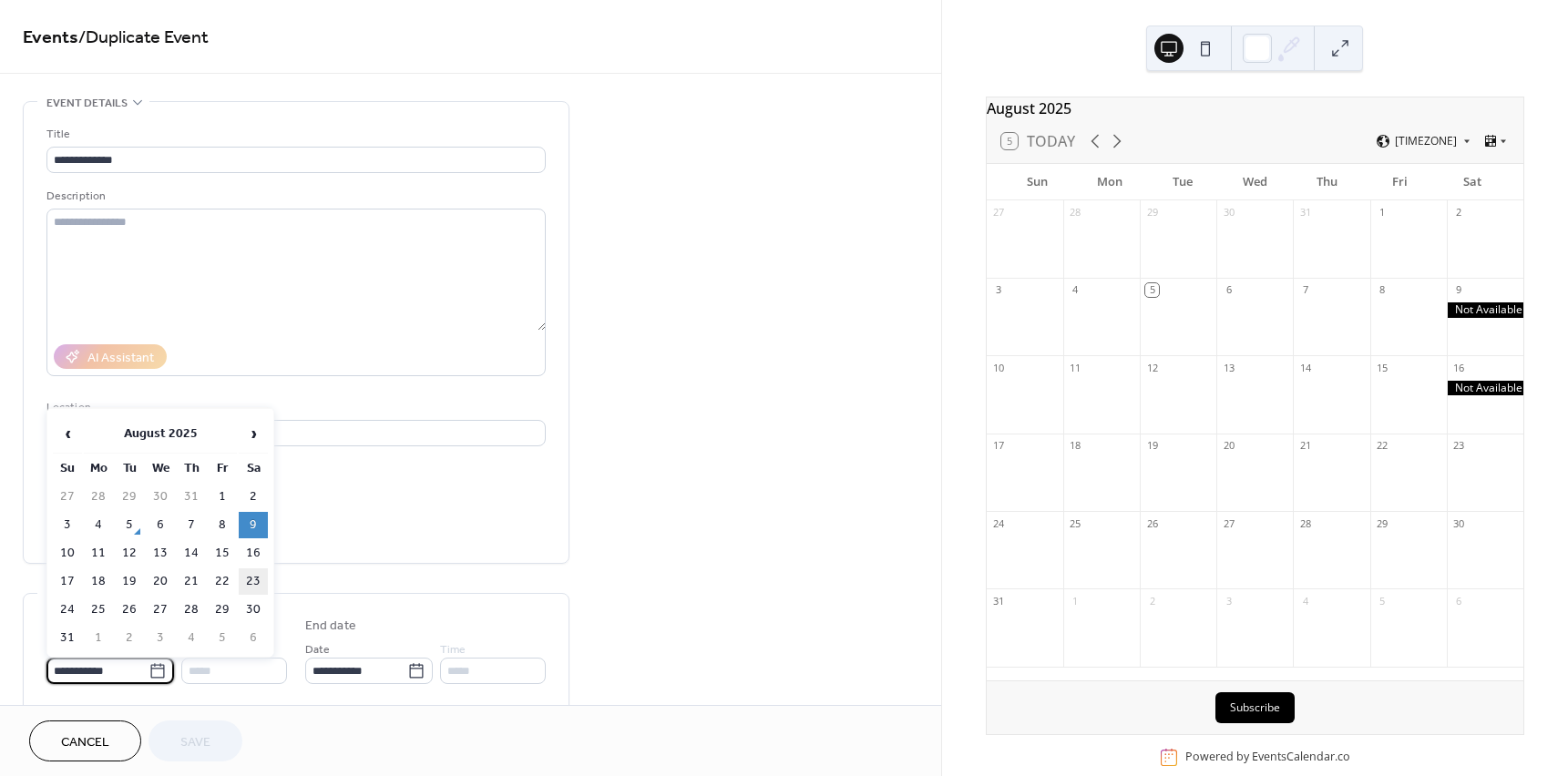 click on "23" at bounding box center [253, 581] 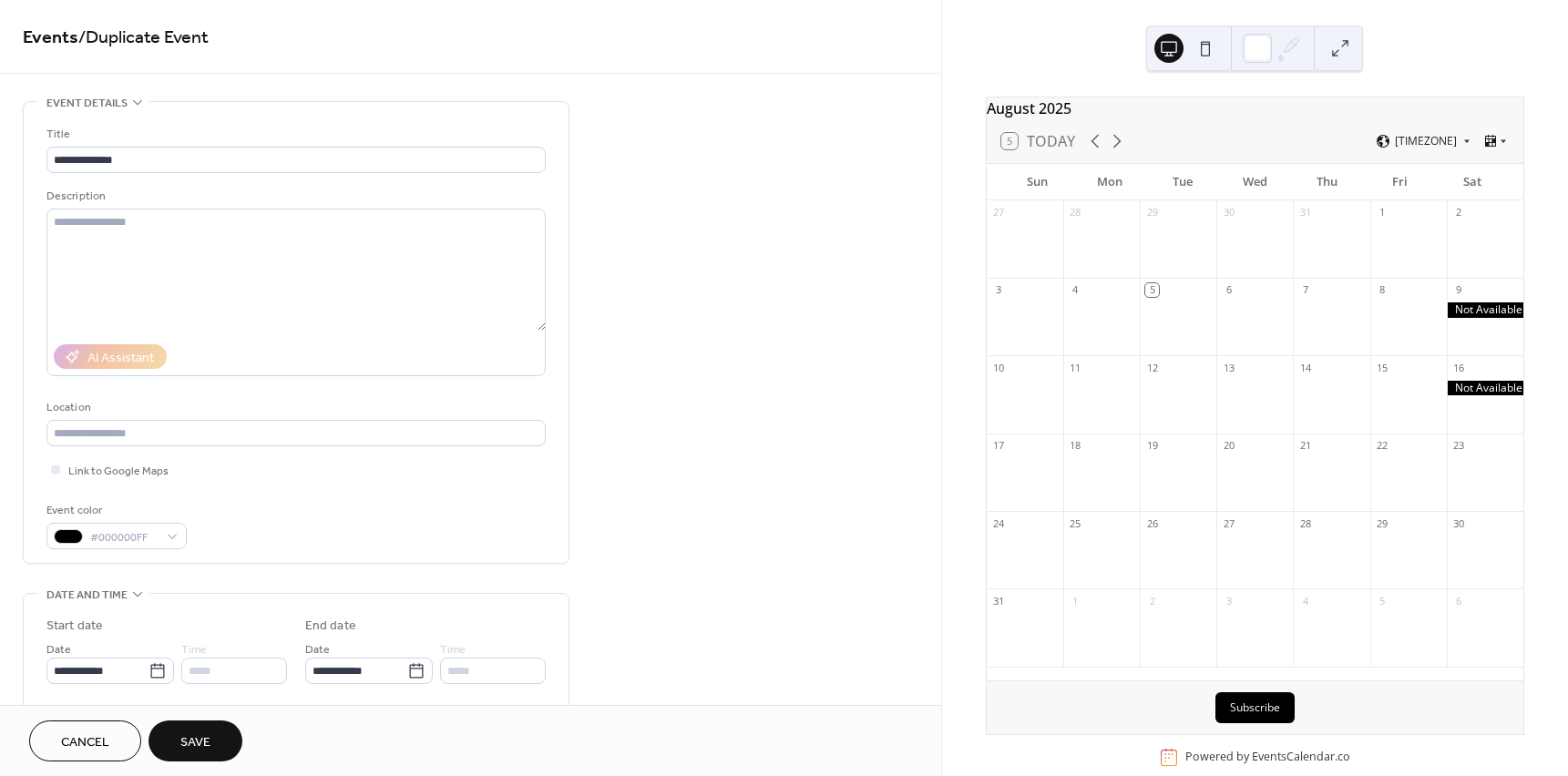 click on "Save" at bounding box center (195, 740) 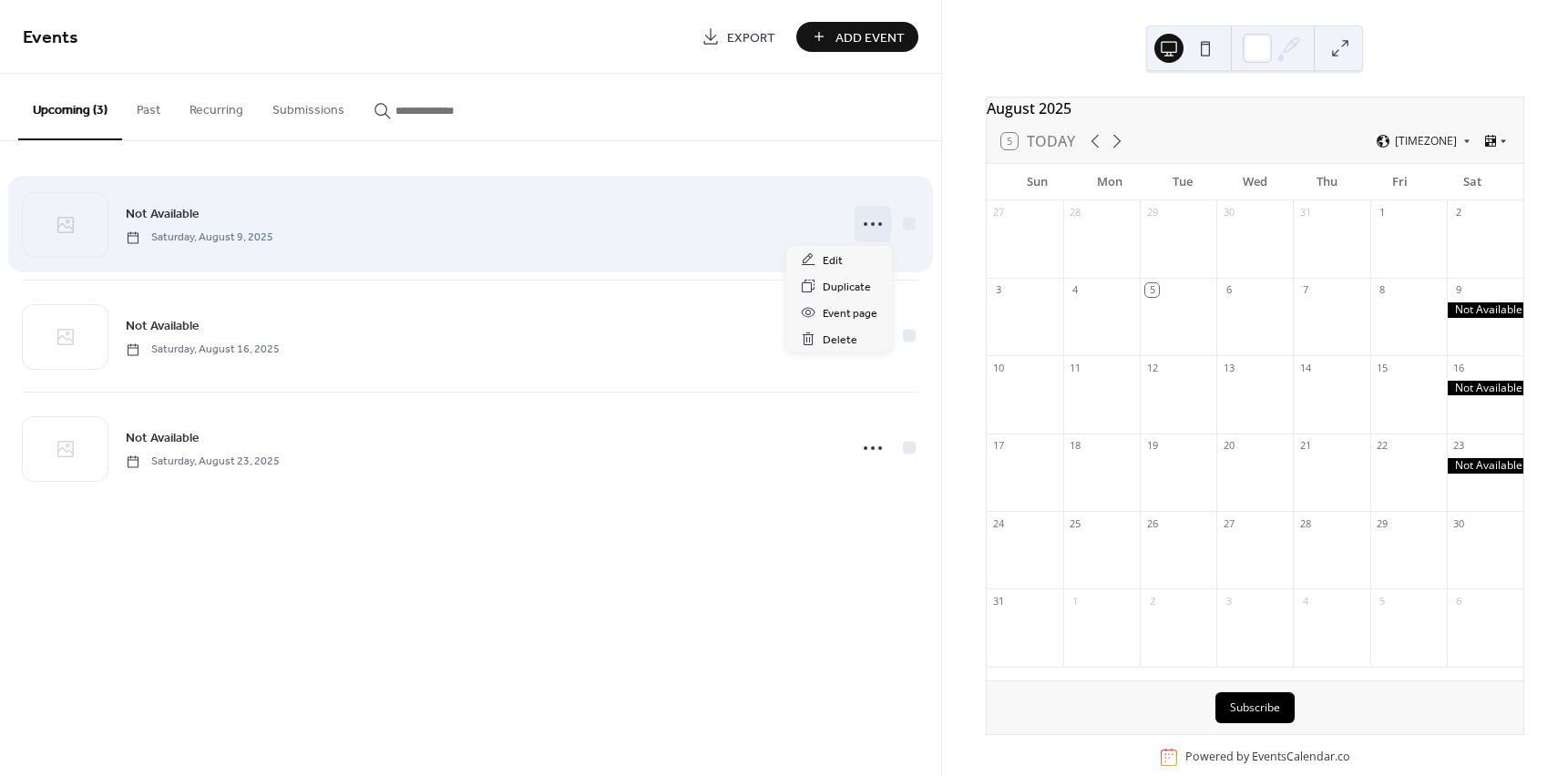 click 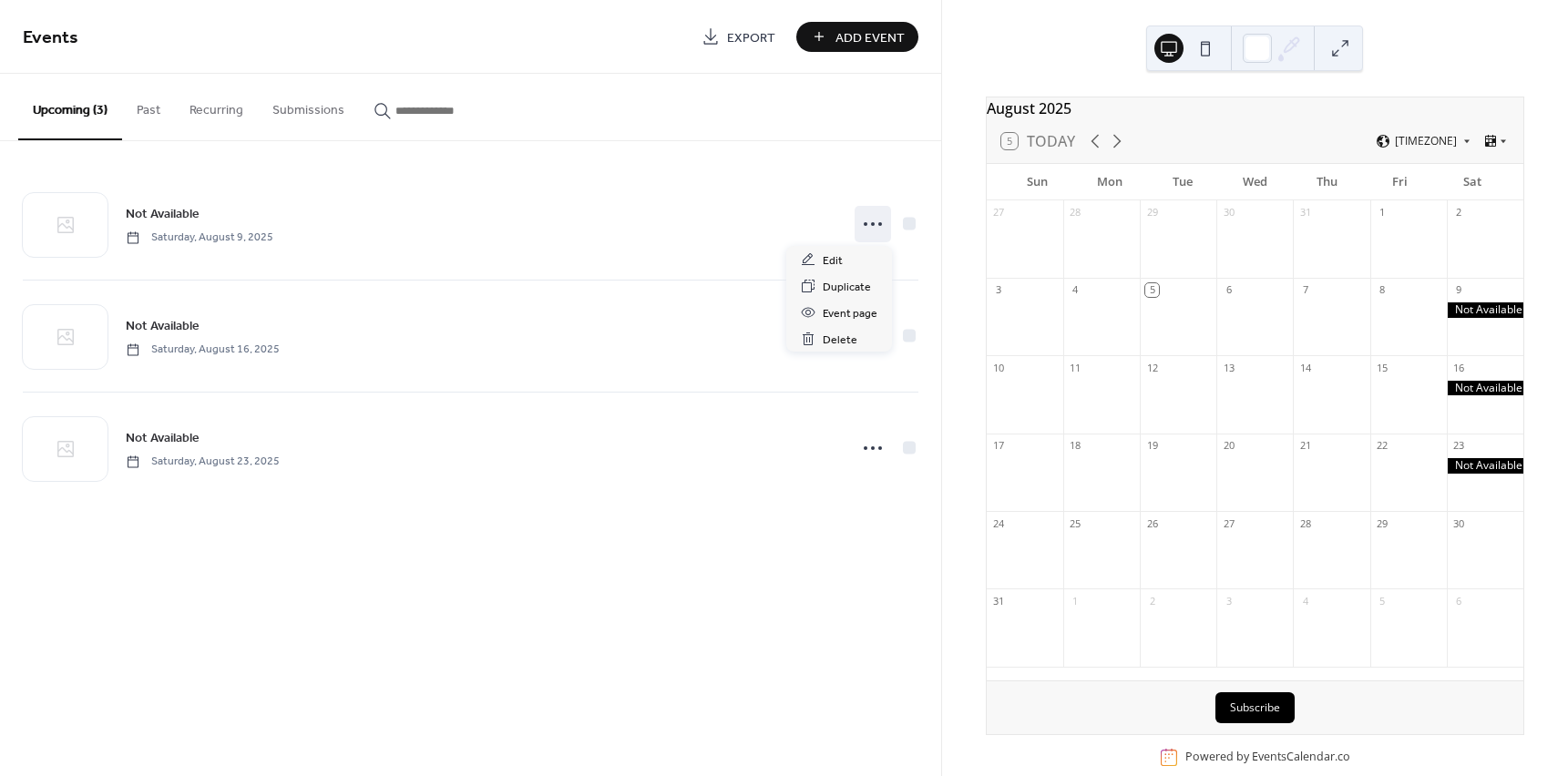 click on "Events Export Add Event Upcoming (3) Past Recurring Submissions Not Available Saturday, August 9, 2025 Not Available Saturday, August 16, 2025 Not Available Saturday, August 23, 2025 Cancel" at bounding box center (470, 388) 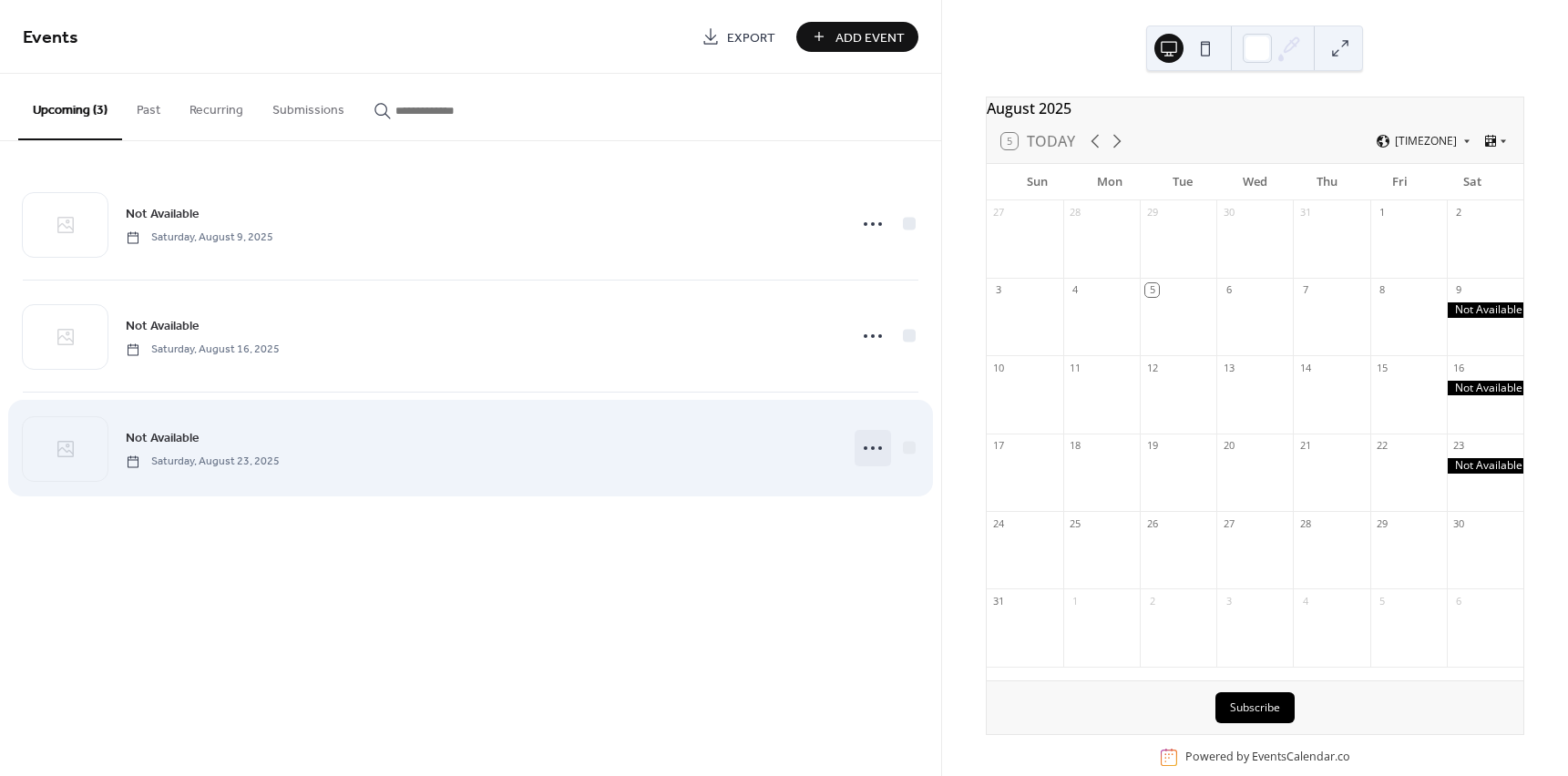 click 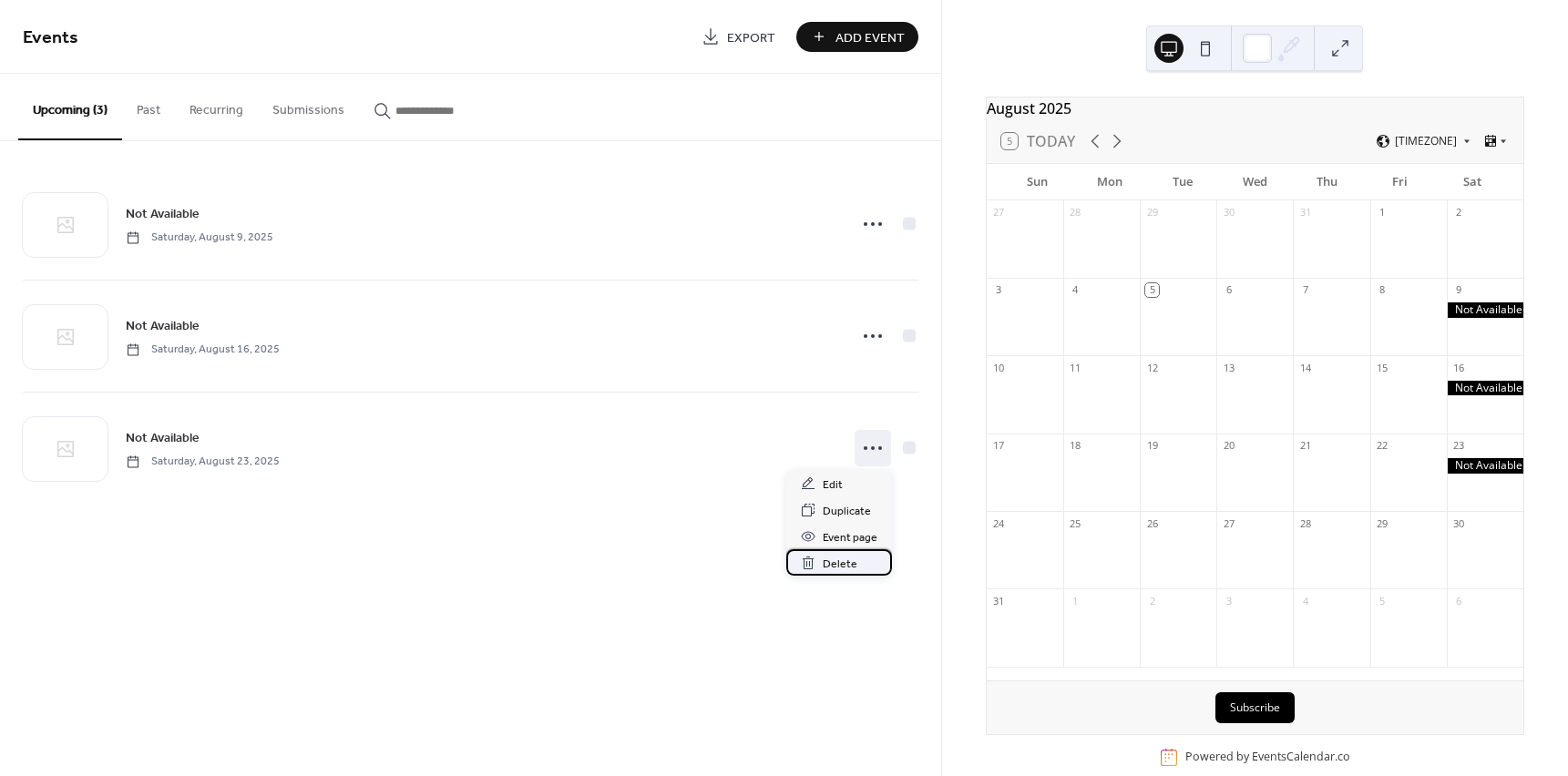 click on "Delete" at bounding box center [840, 564] 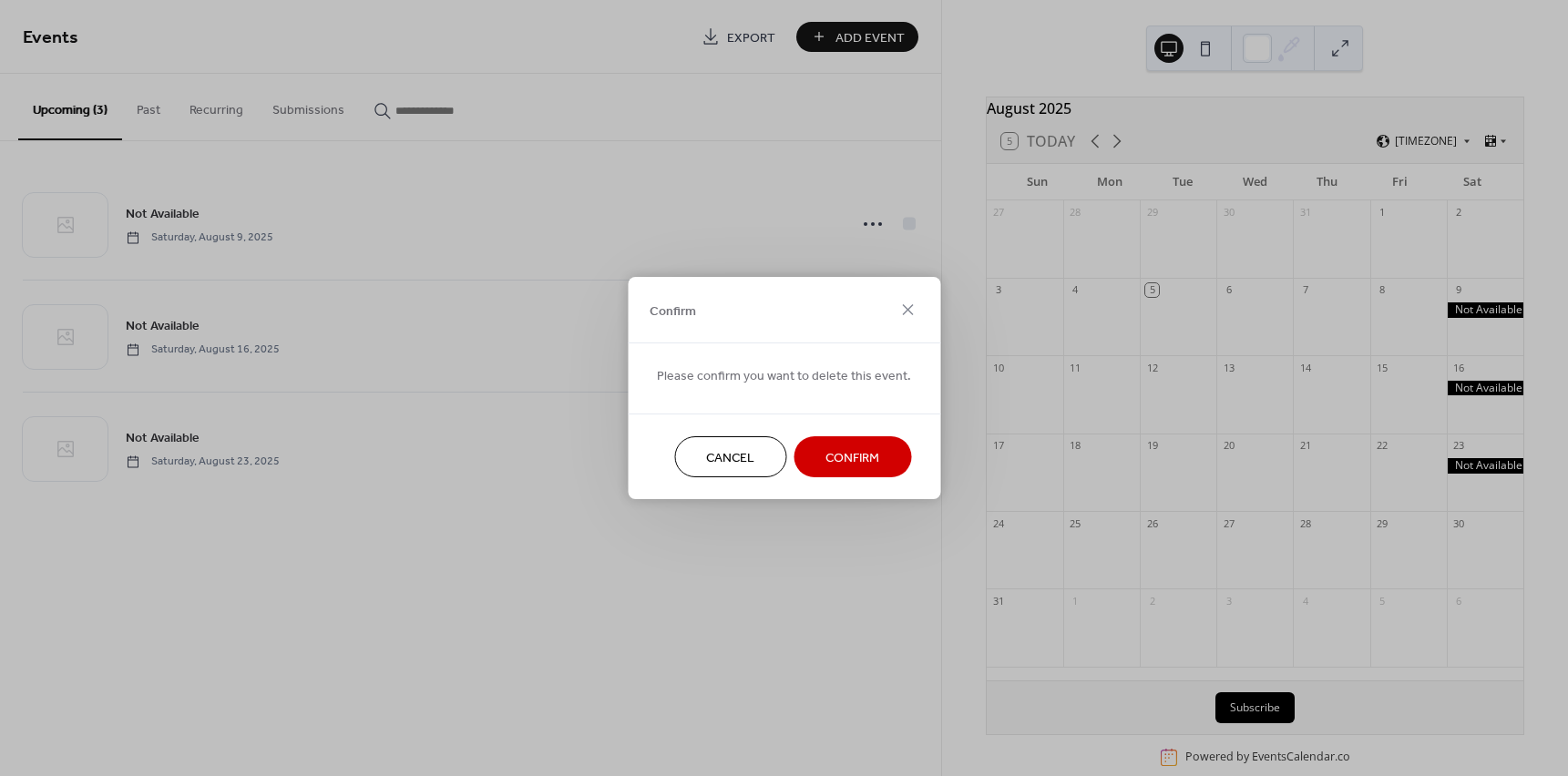 click on "Confirm" at bounding box center (852, 458) 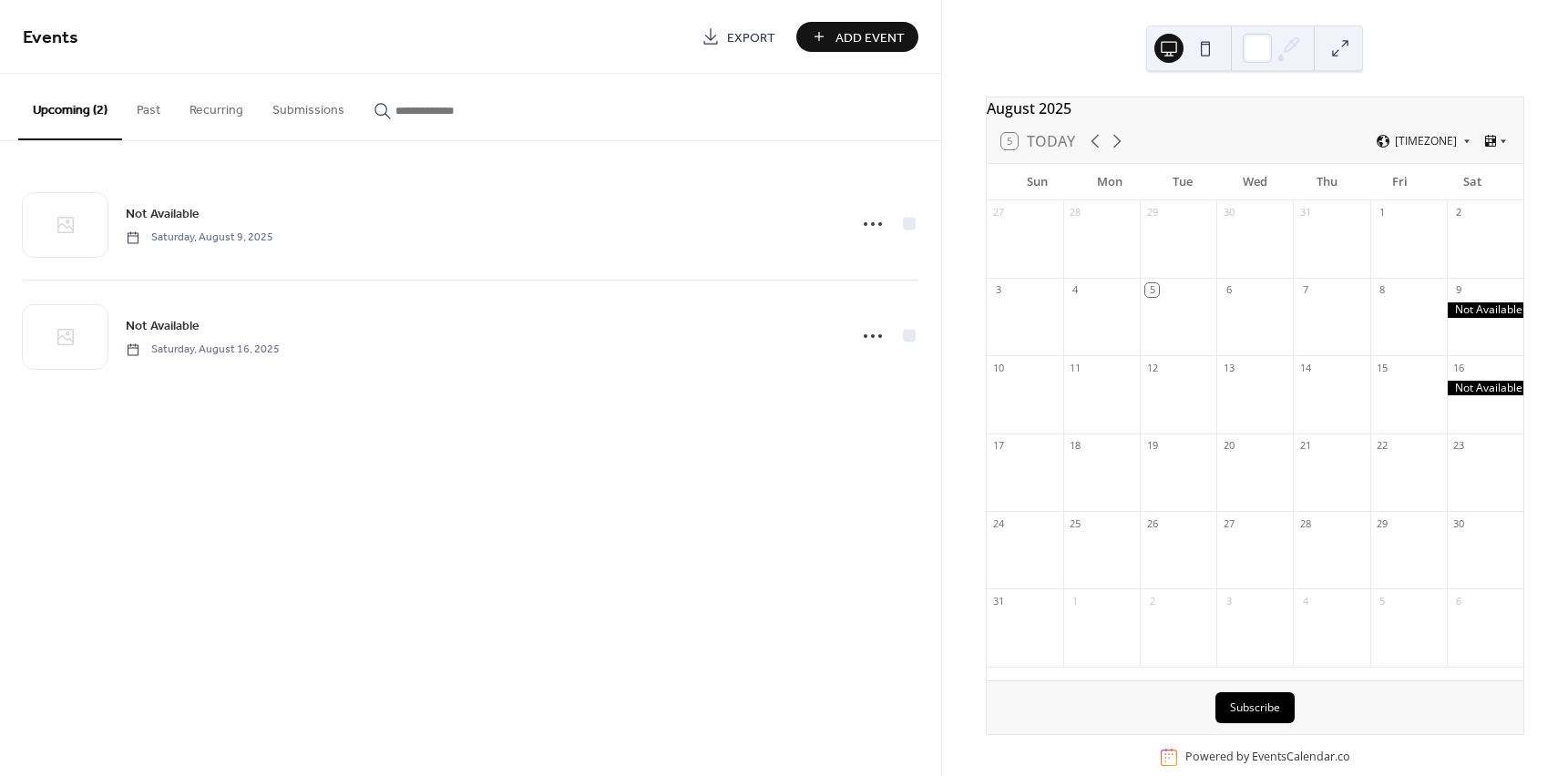 click on "Add Event" at bounding box center [870, 37] 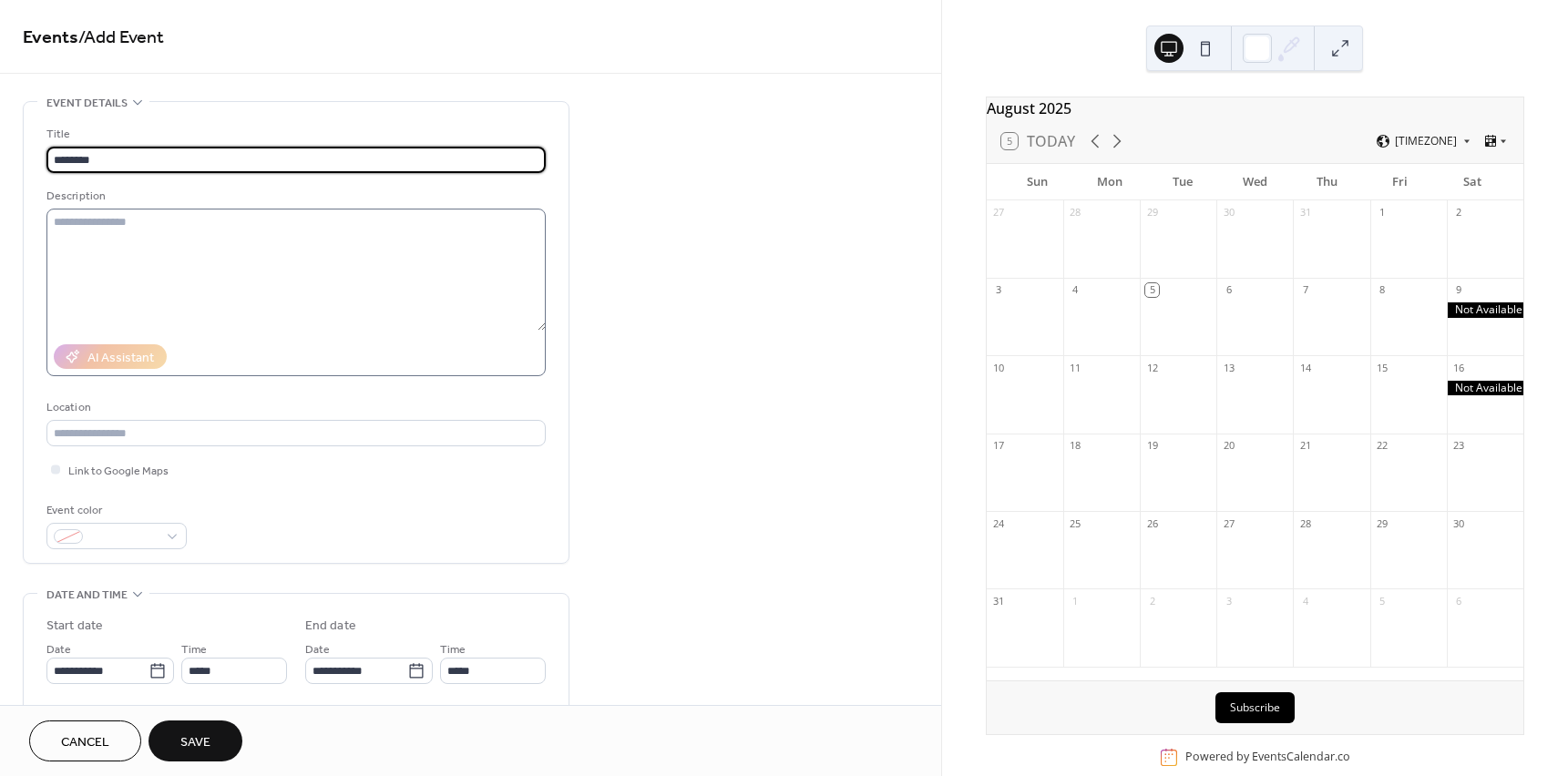 type on "********" 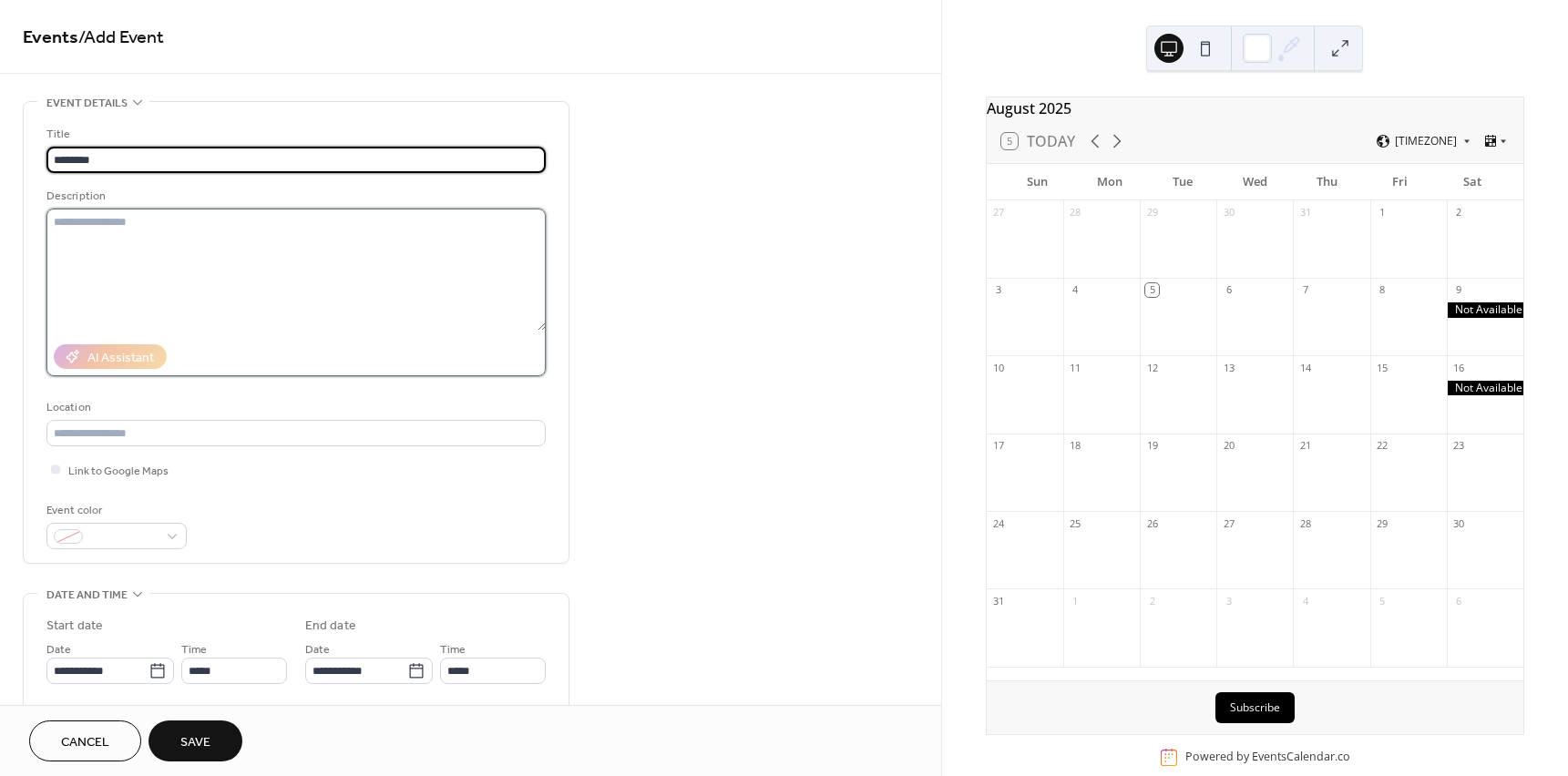 click at bounding box center [296, 270] 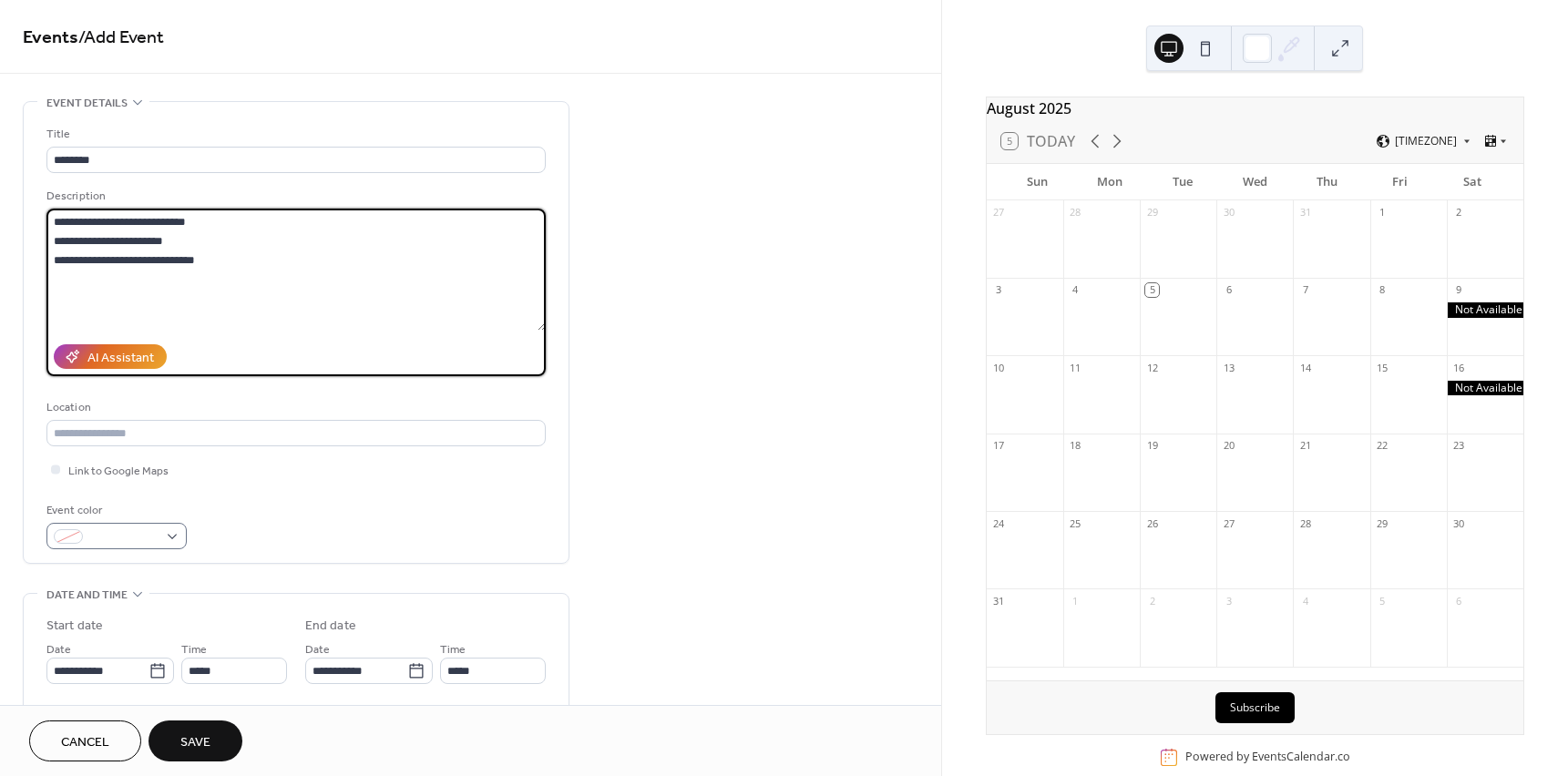 type on "**********" 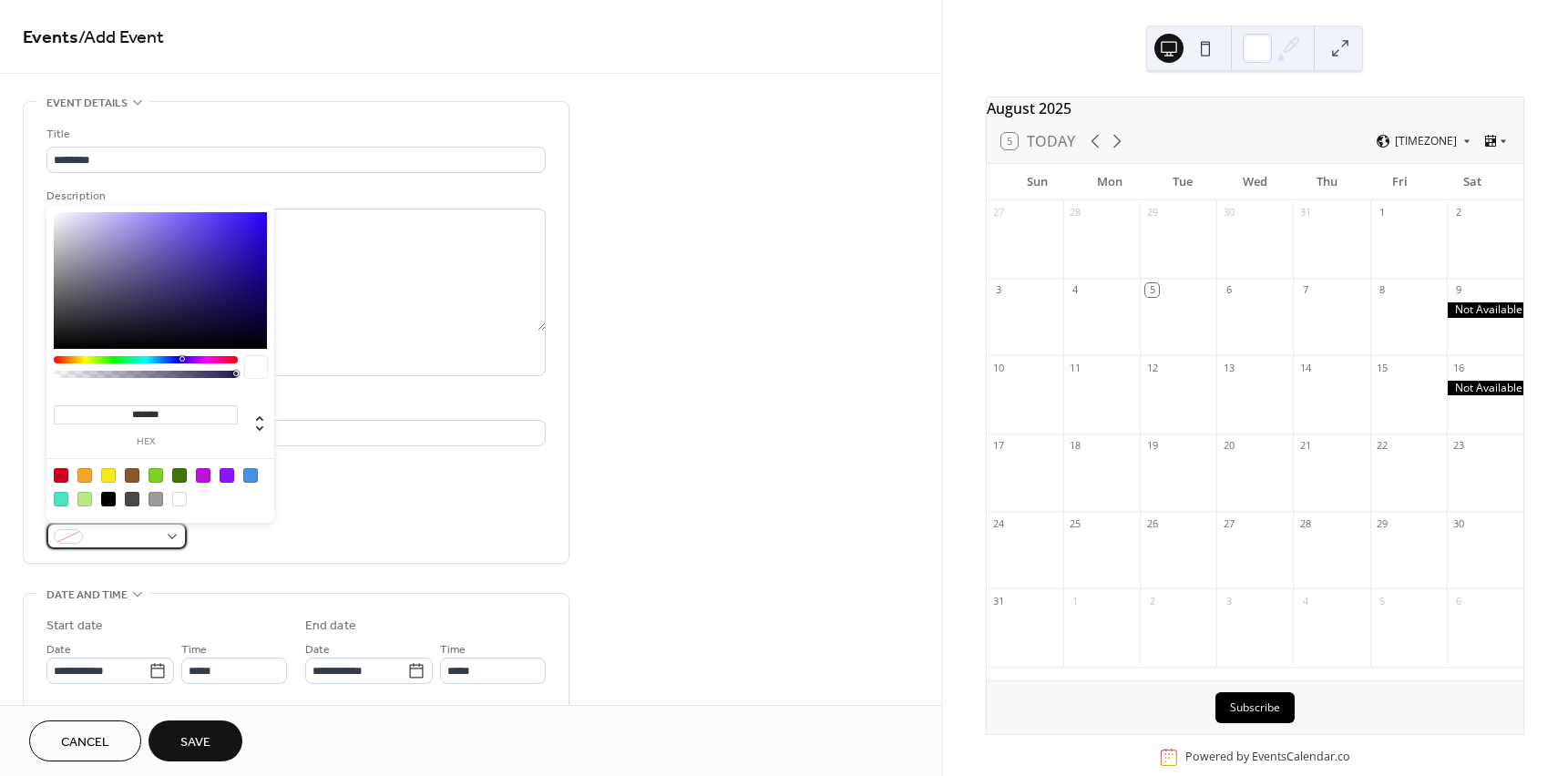 click at bounding box center (124, 537) 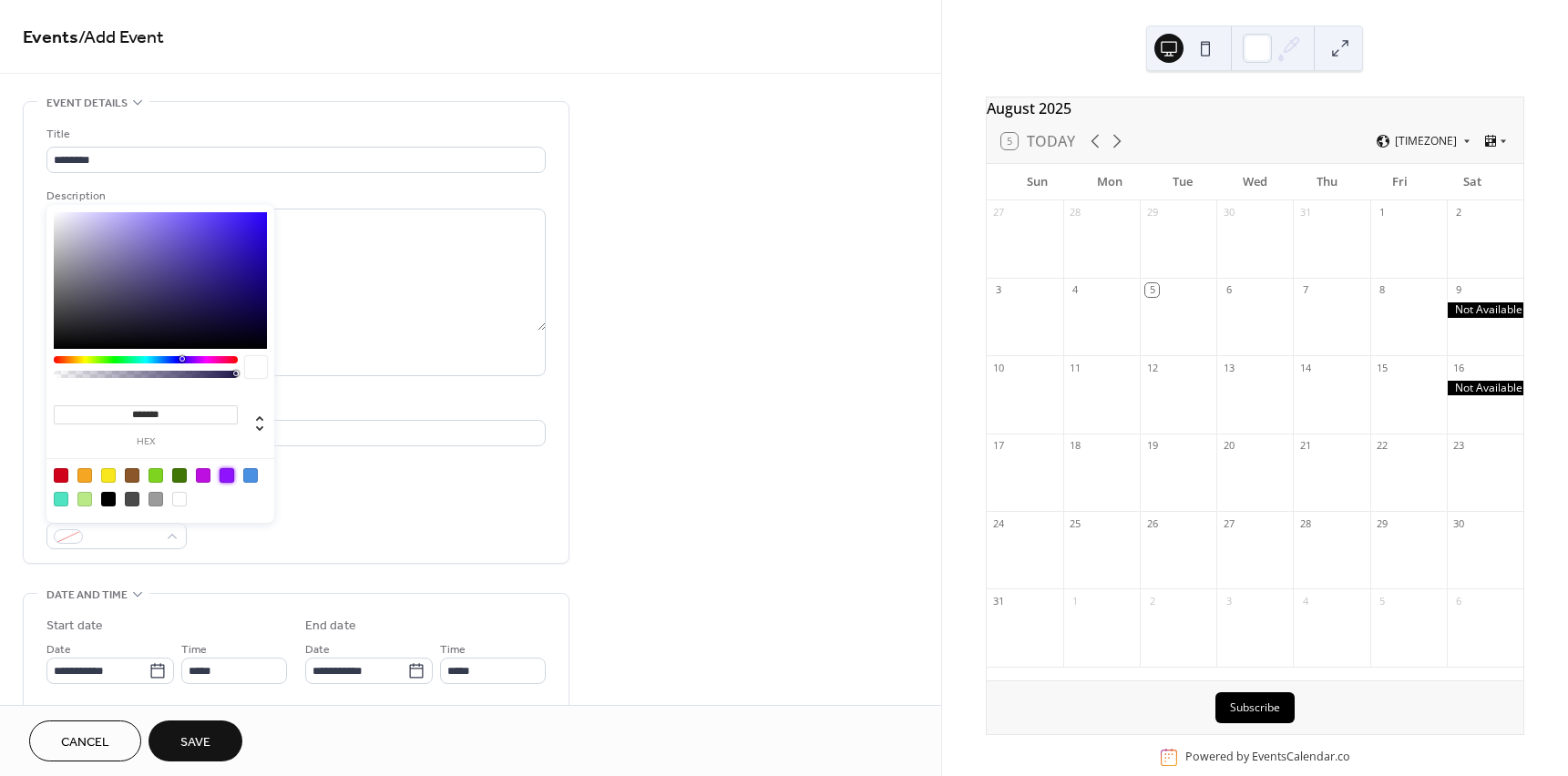 click at bounding box center [227, 475] 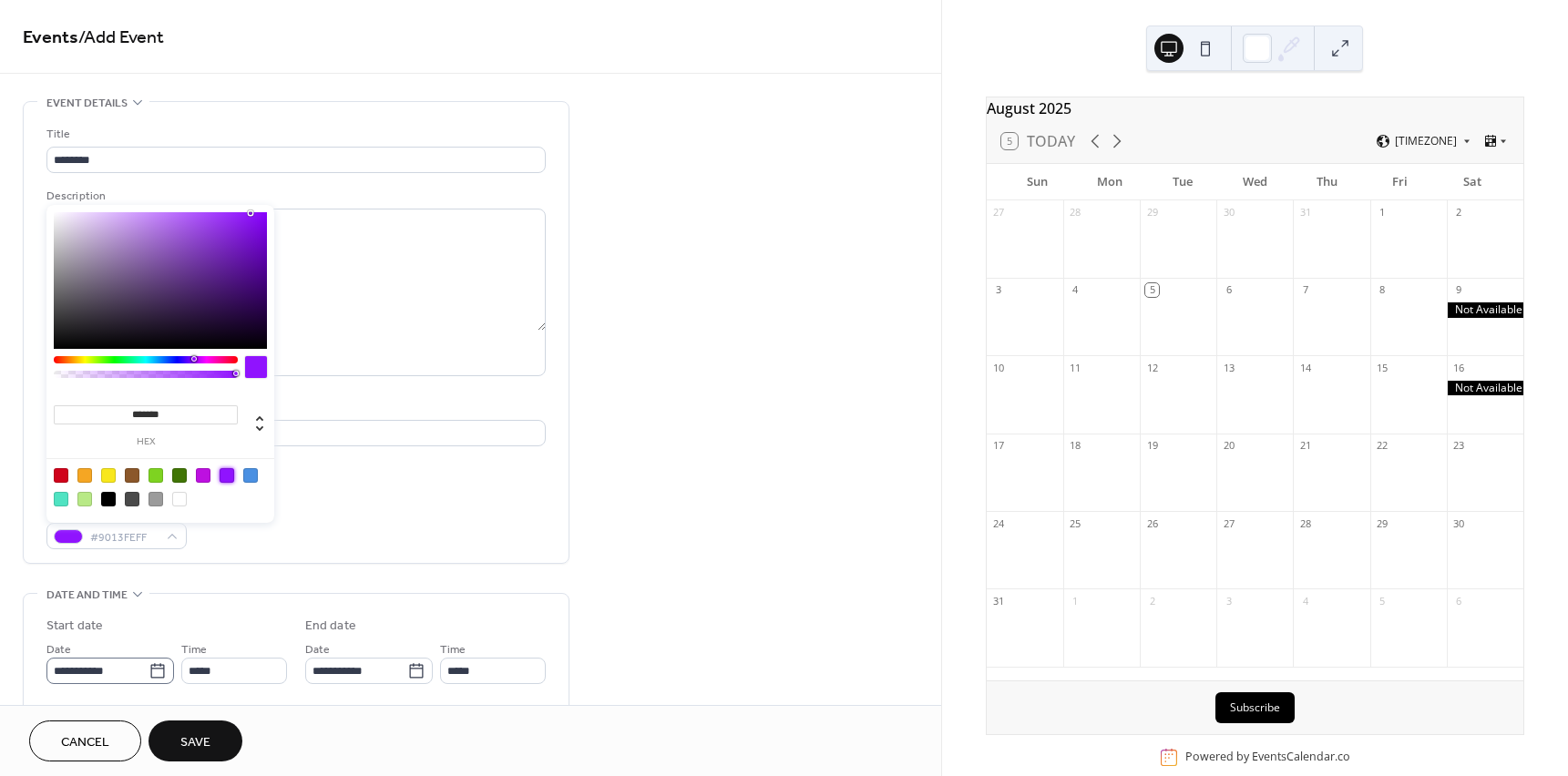 click 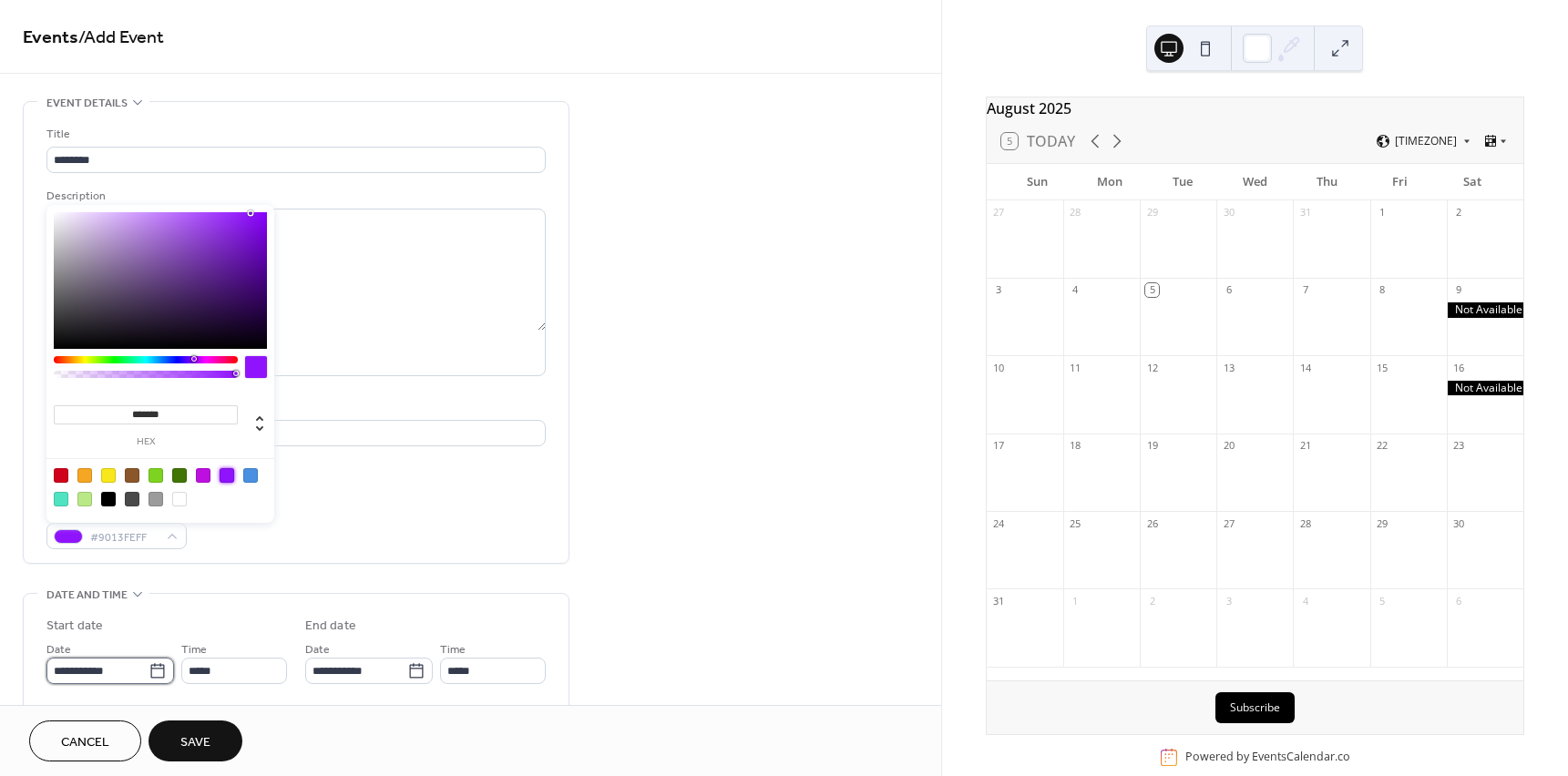 click on "**********" at bounding box center [97, 670] 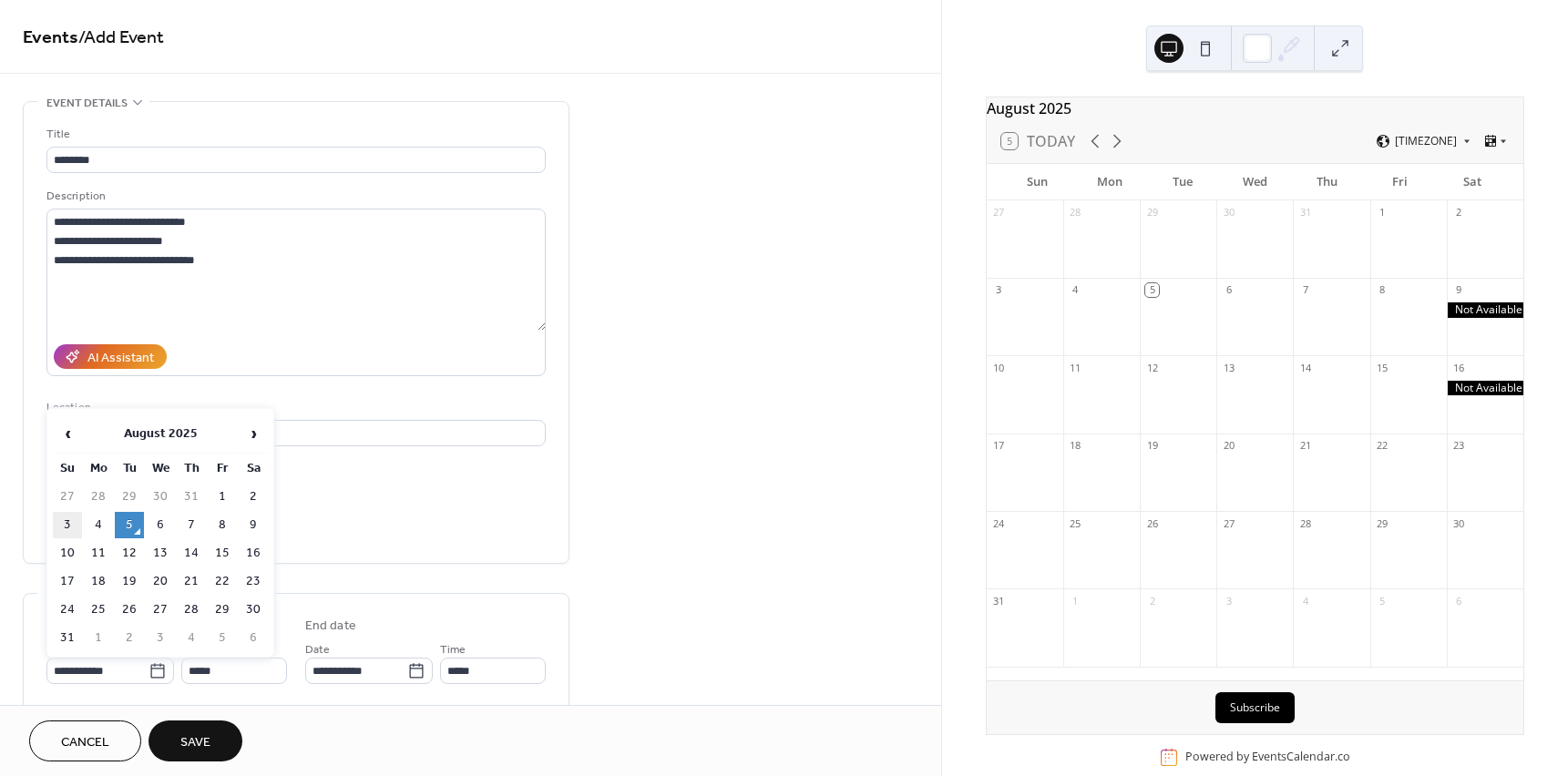 click on "3" at bounding box center [67, 525] 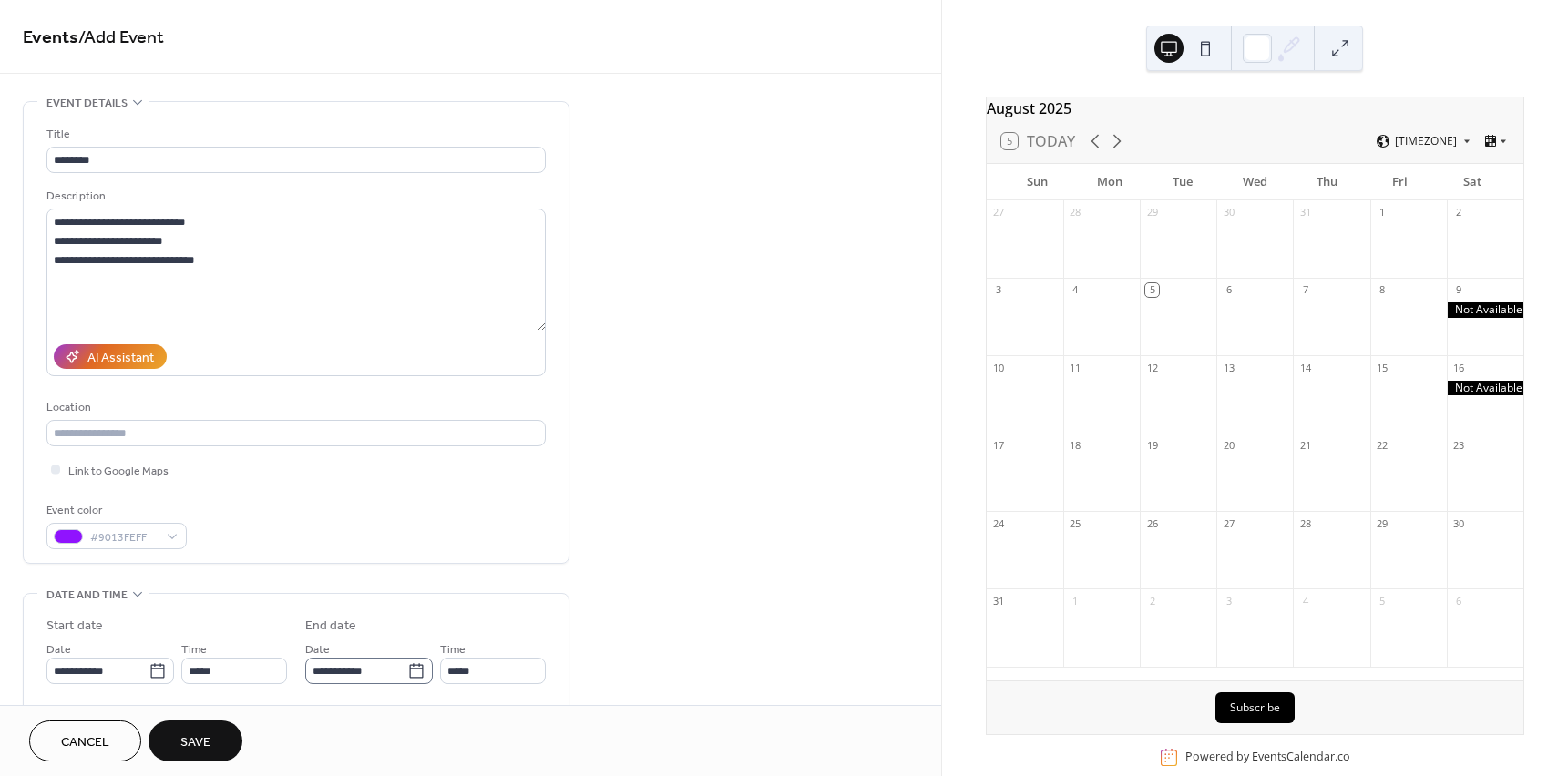 click 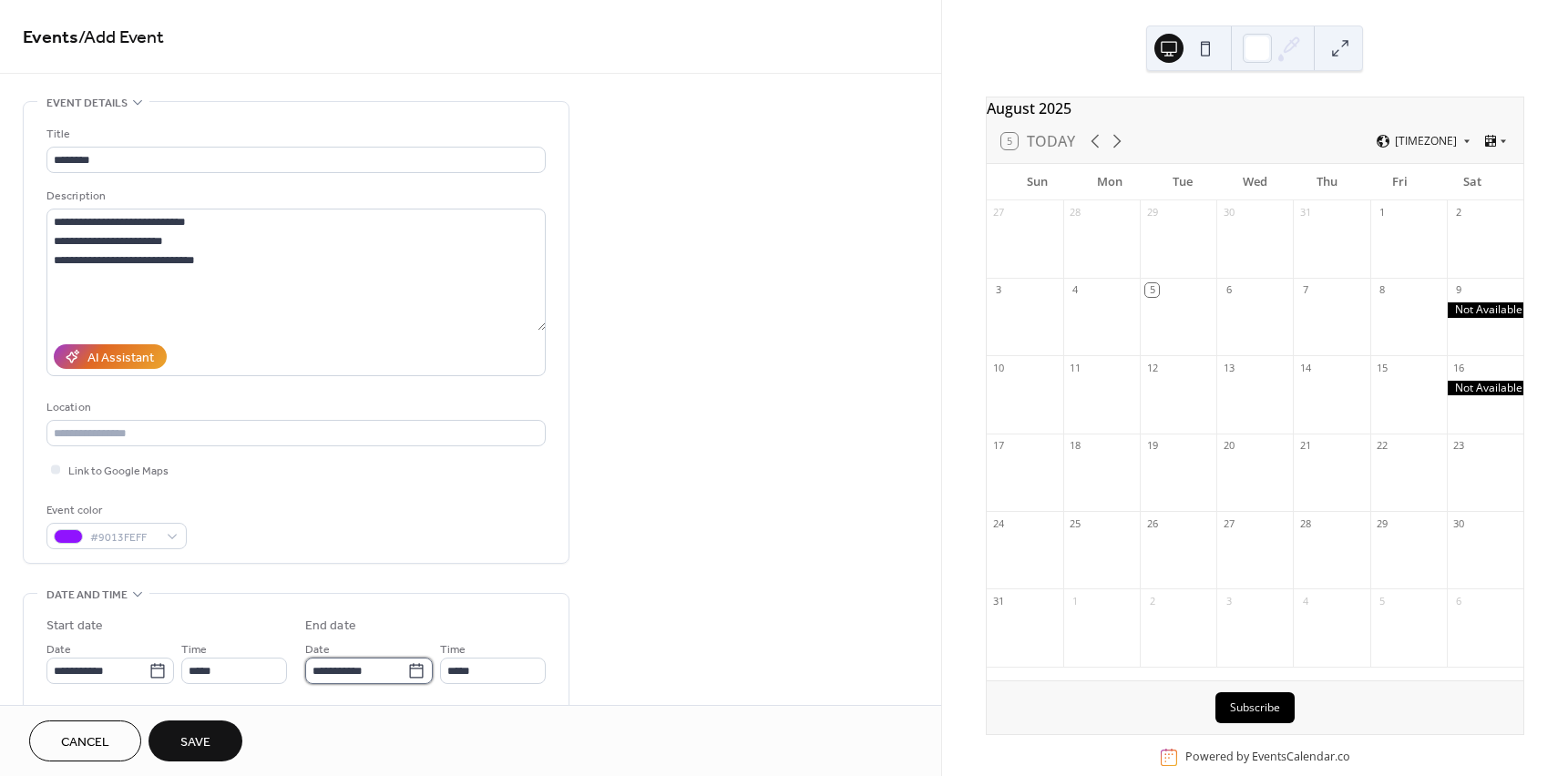 click on "**********" at bounding box center (356, 670) 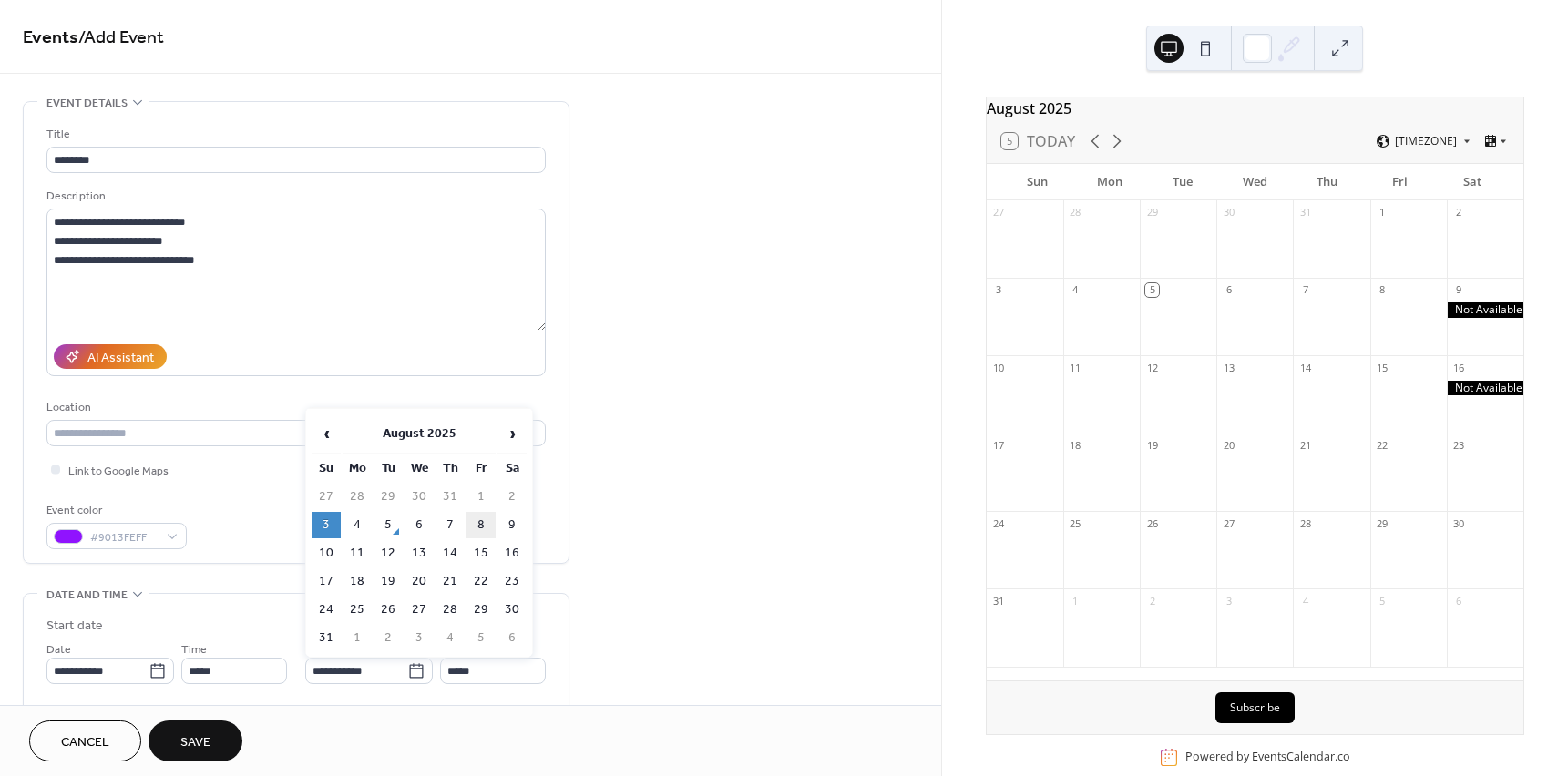 click on "8" at bounding box center [481, 525] 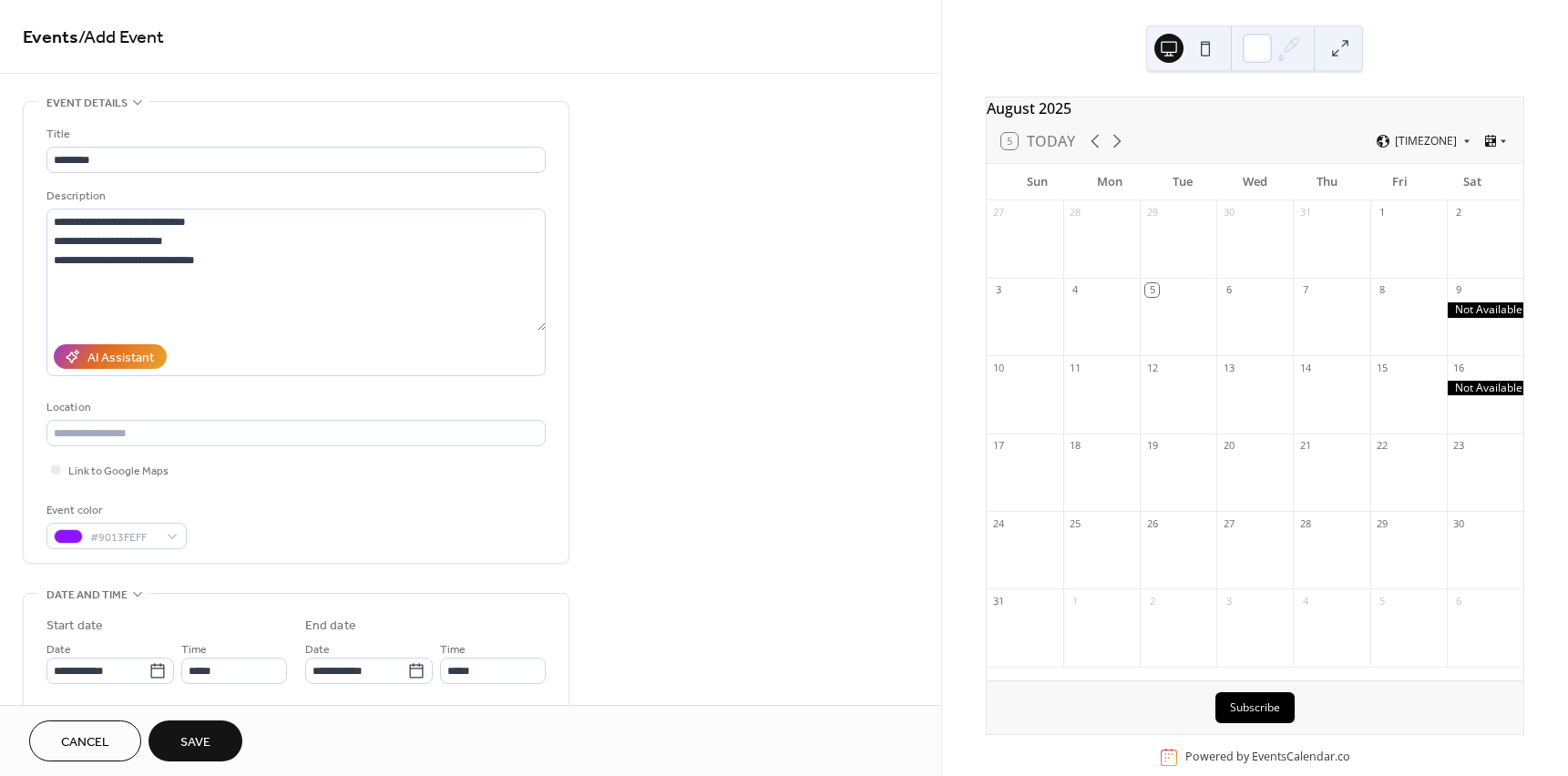 click on "Save" at bounding box center [195, 742] 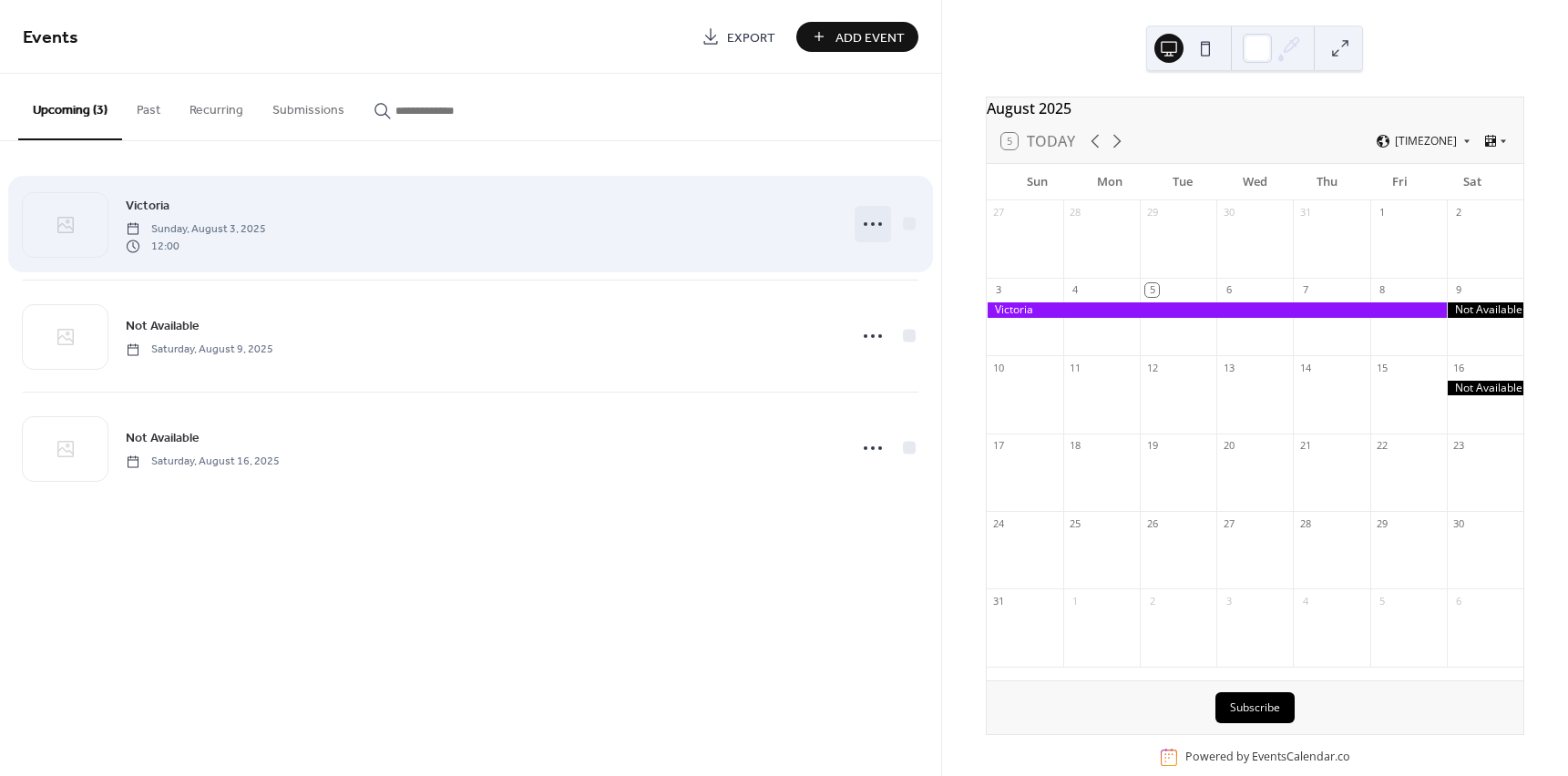 click 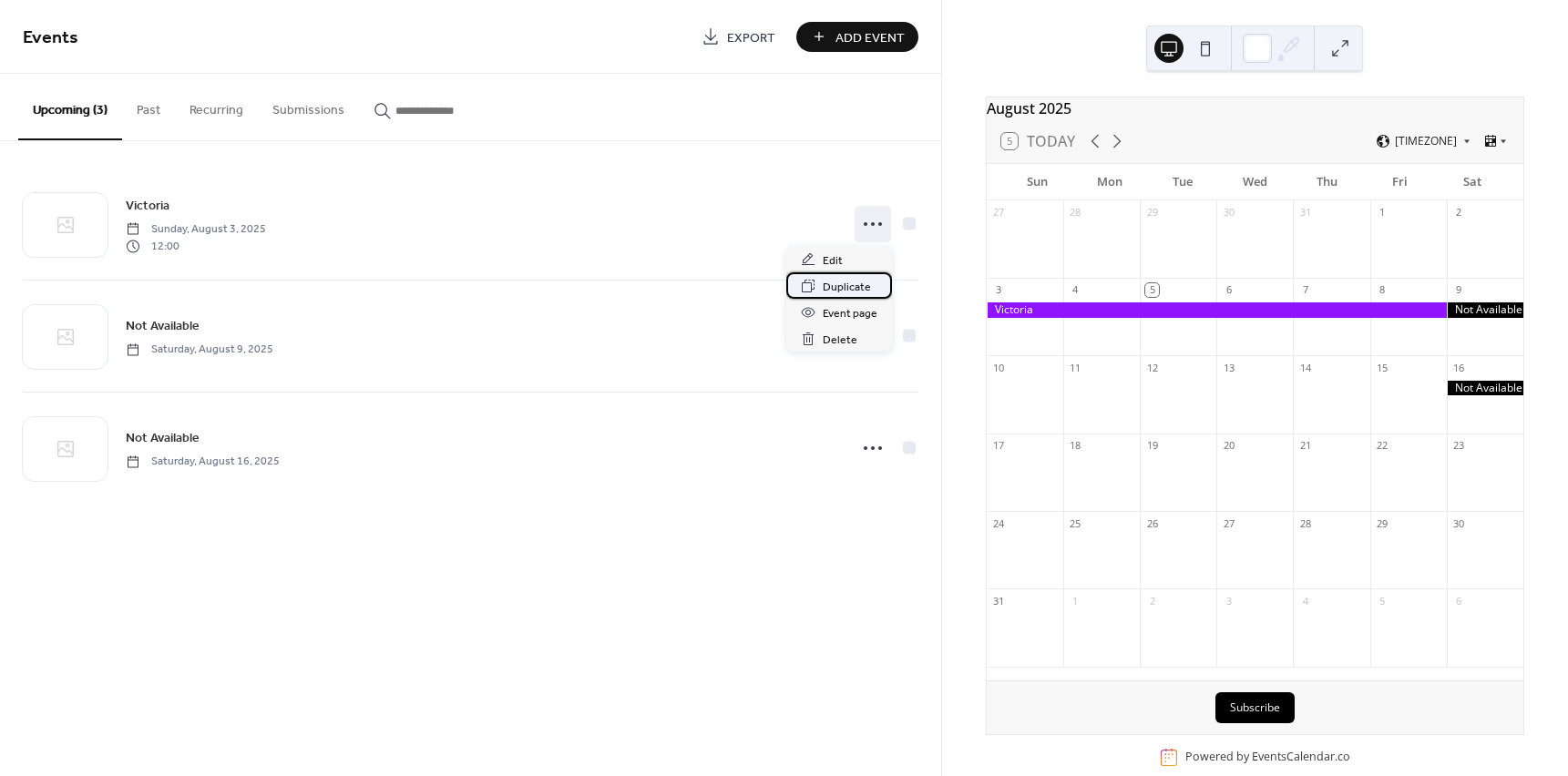 click on "Duplicate" at bounding box center (846, 287) 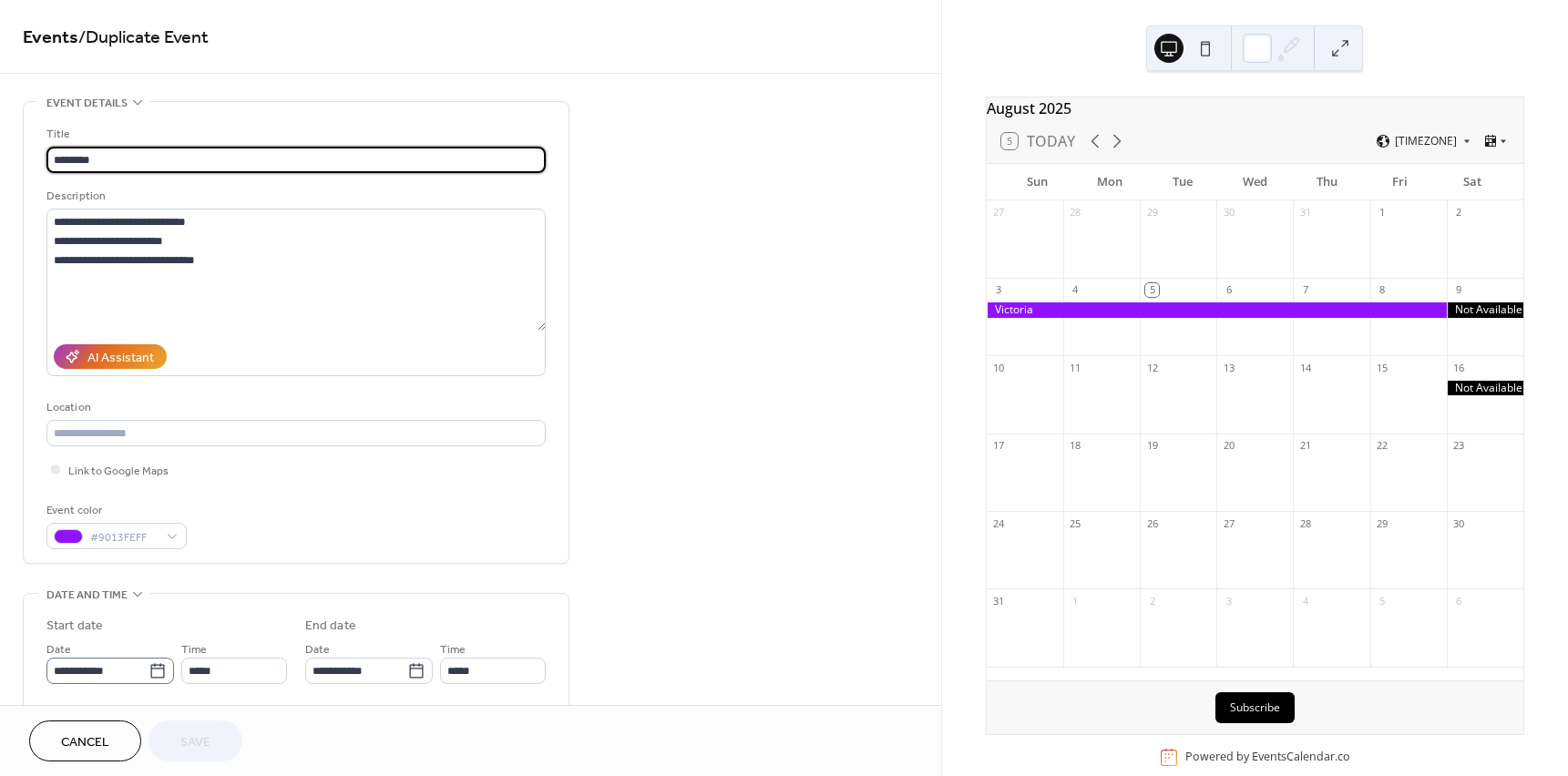 click 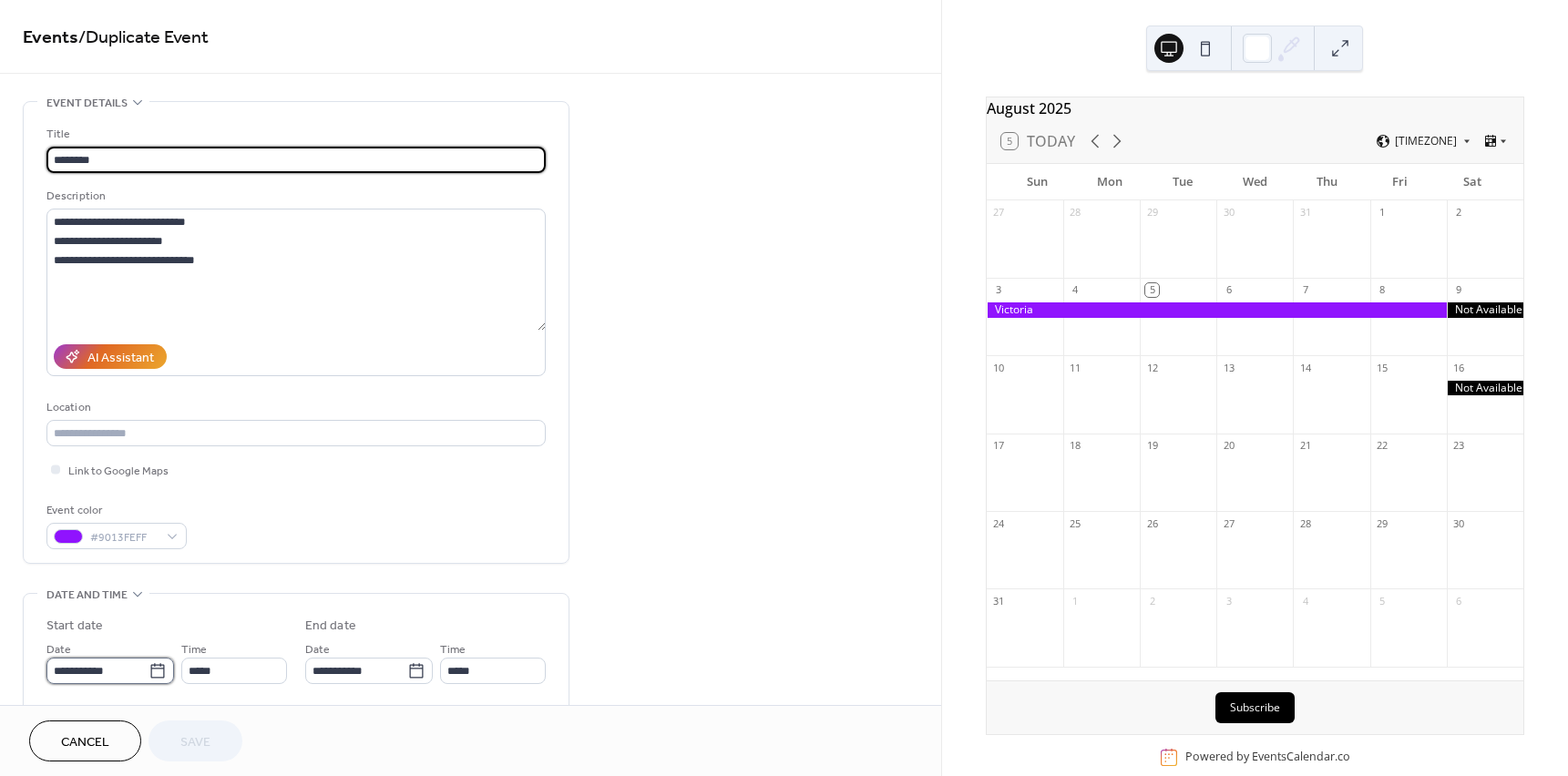 click on "**********" at bounding box center [97, 670] 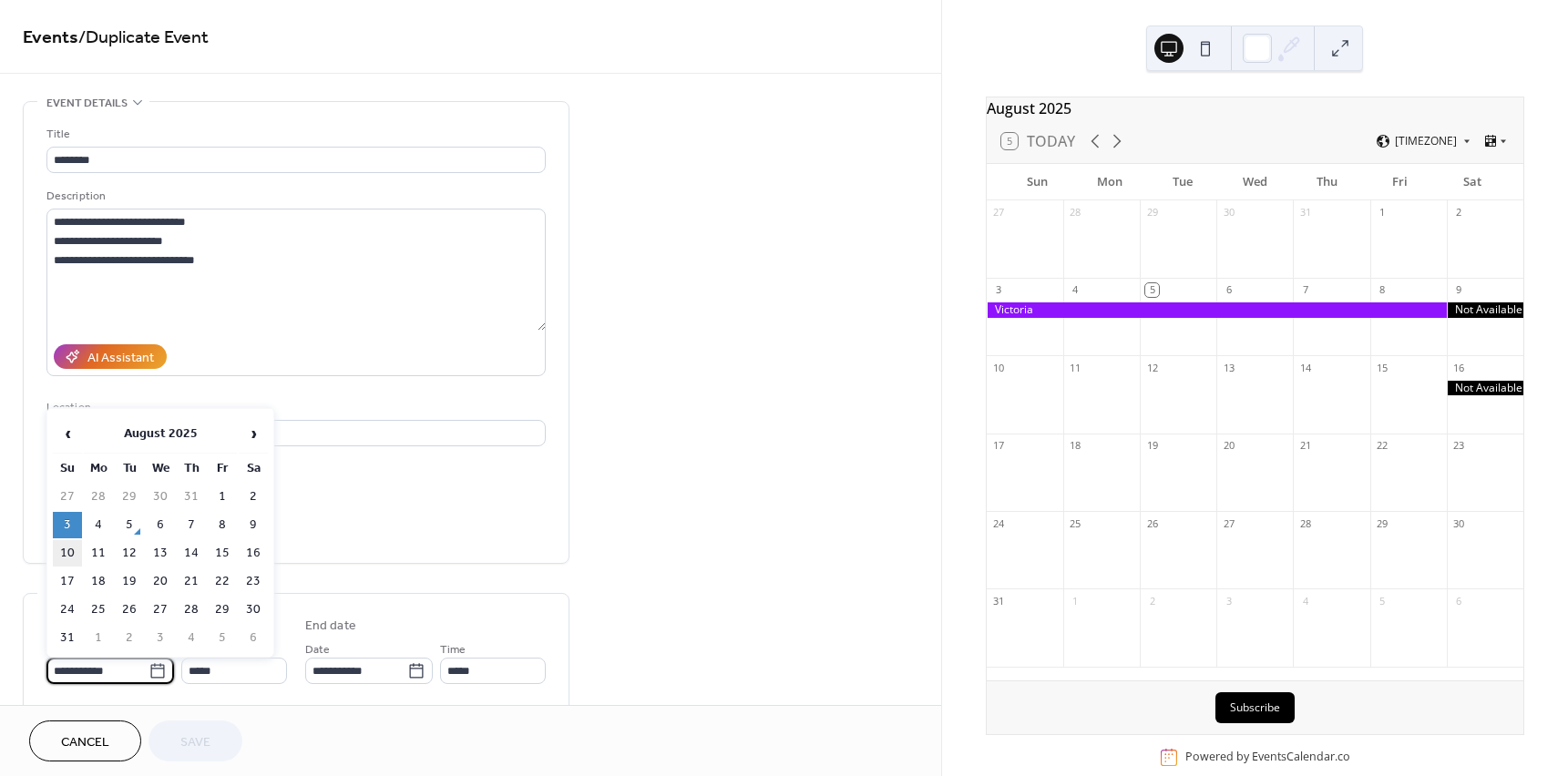 click on "10" at bounding box center (67, 553) 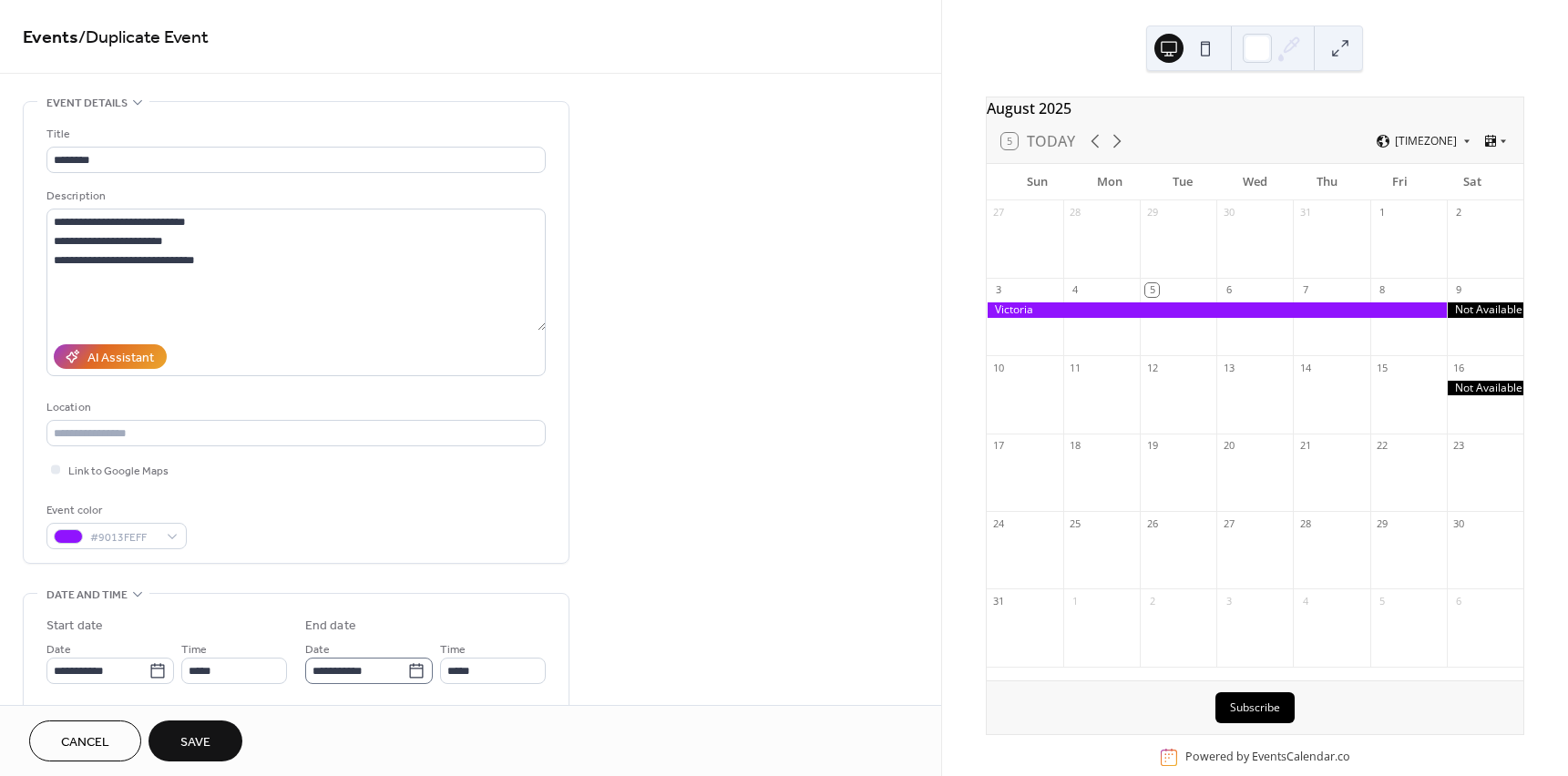 click 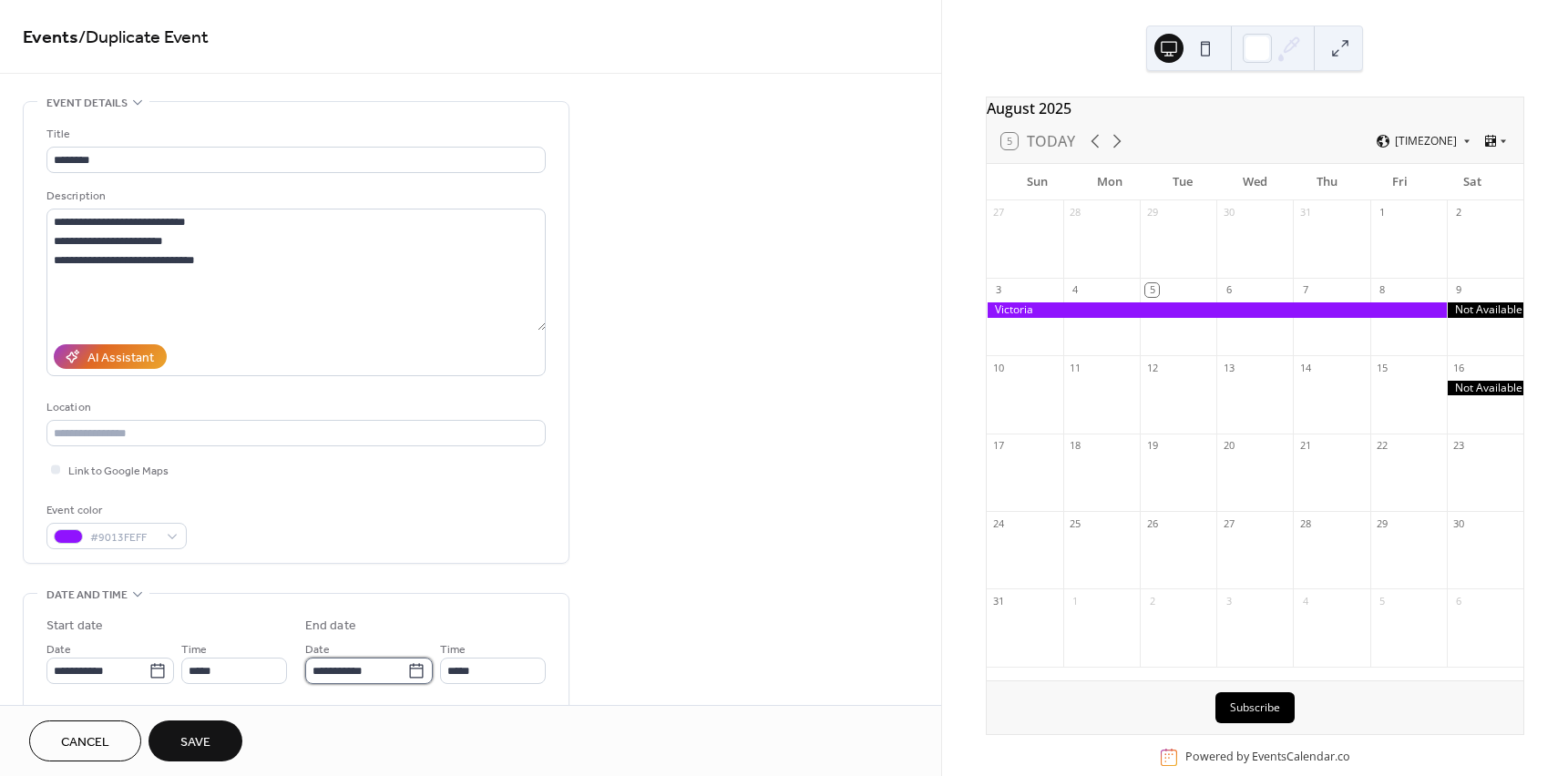 click on "**********" at bounding box center (356, 670) 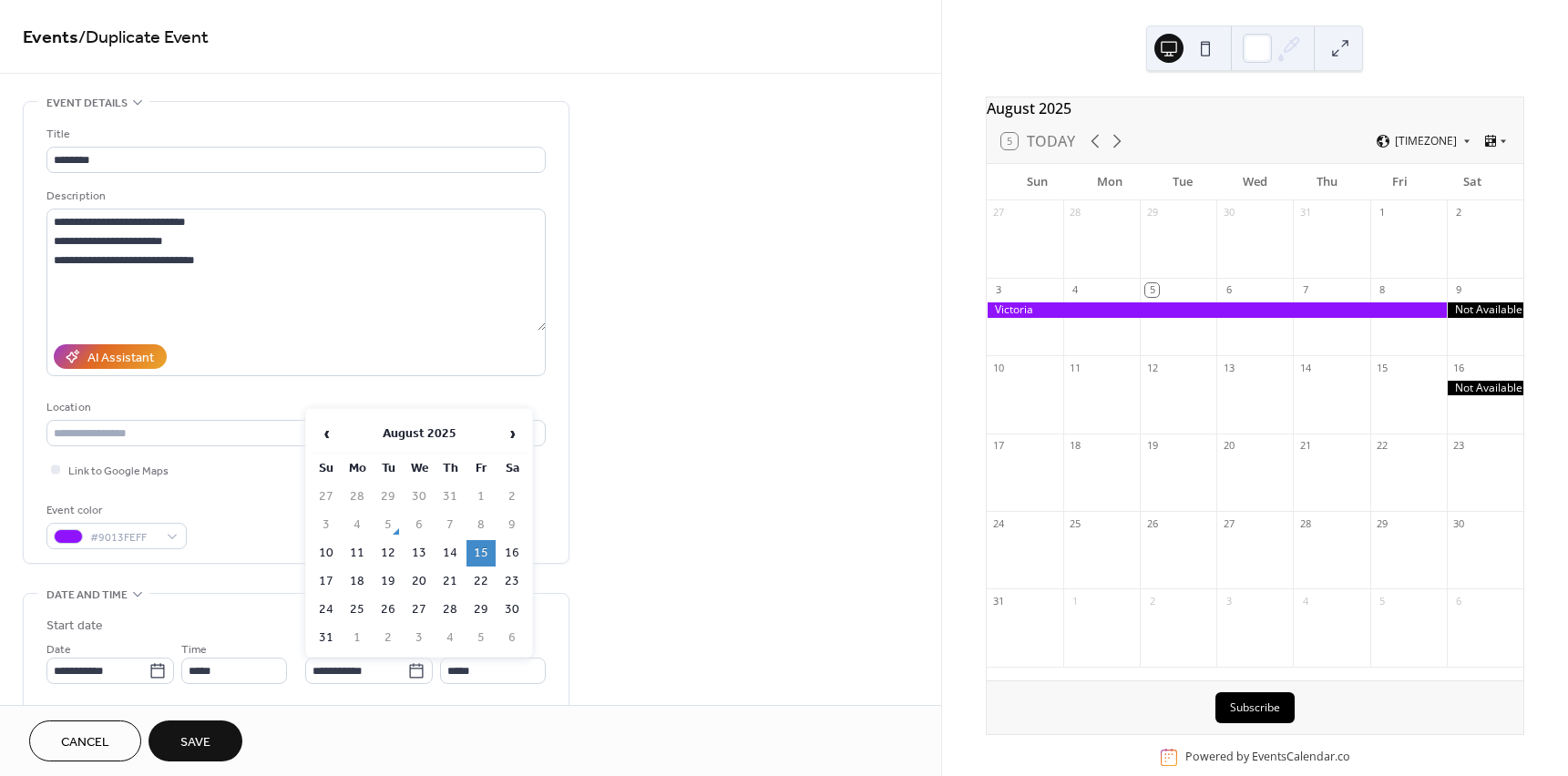 click on "15" at bounding box center [481, 553] 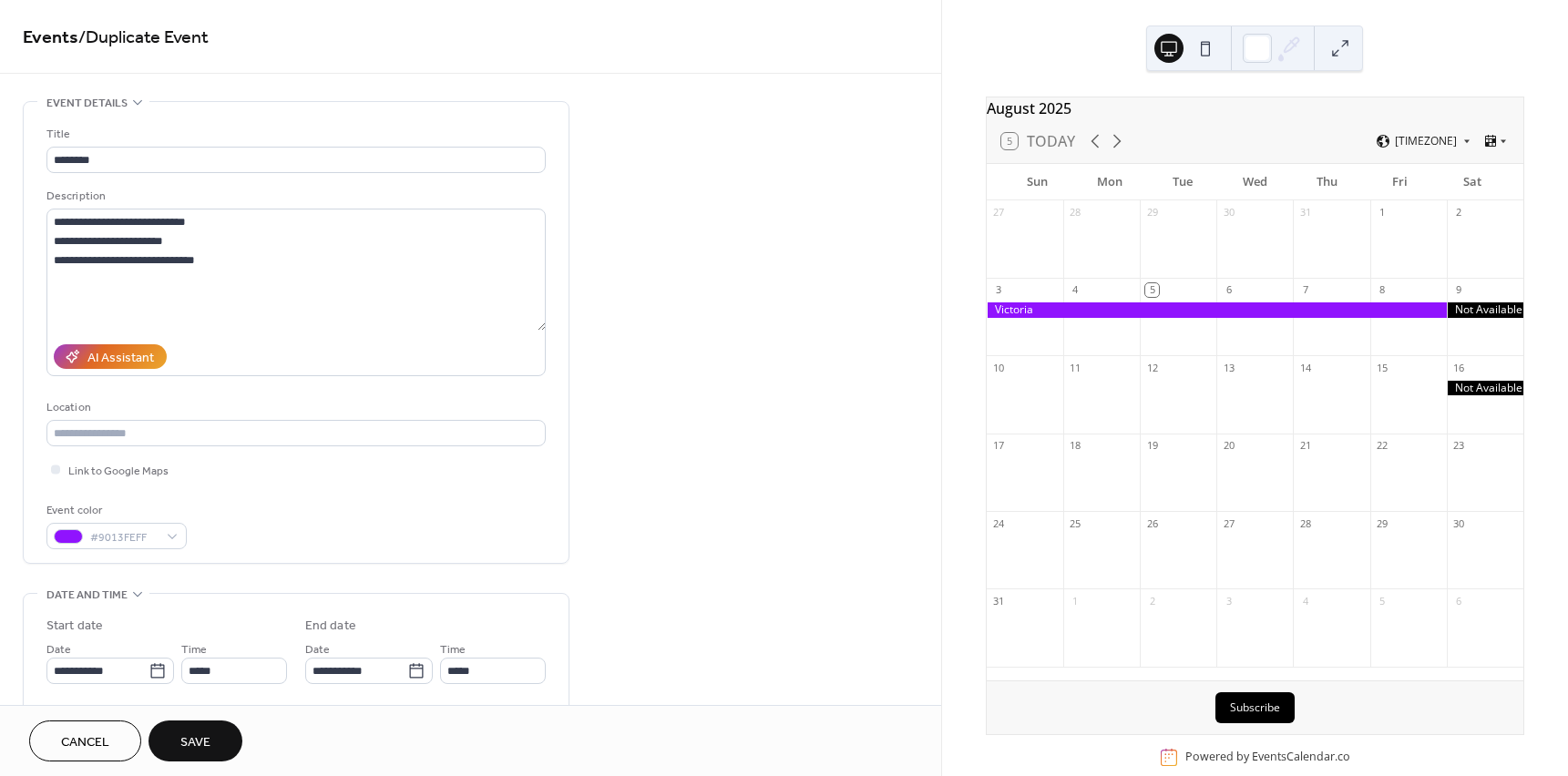 click on "Save" at bounding box center [195, 740] 